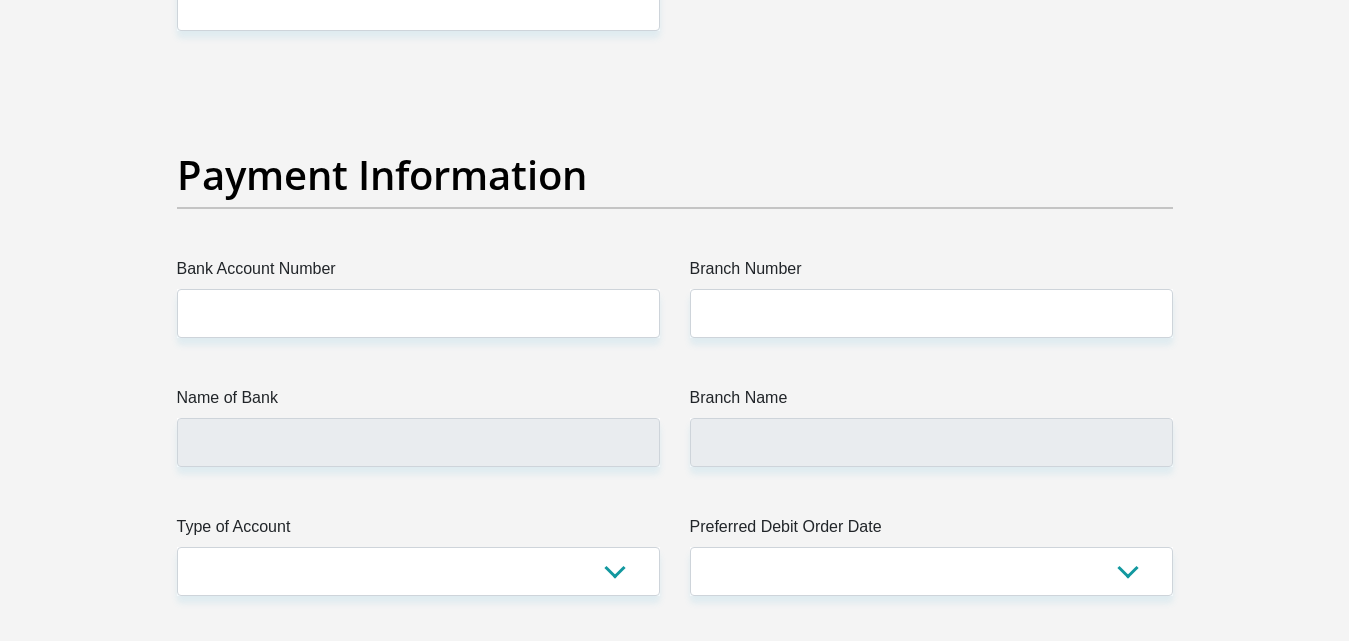 scroll, scrollTop: 4600, scrollLeft: 0, axis: vertical 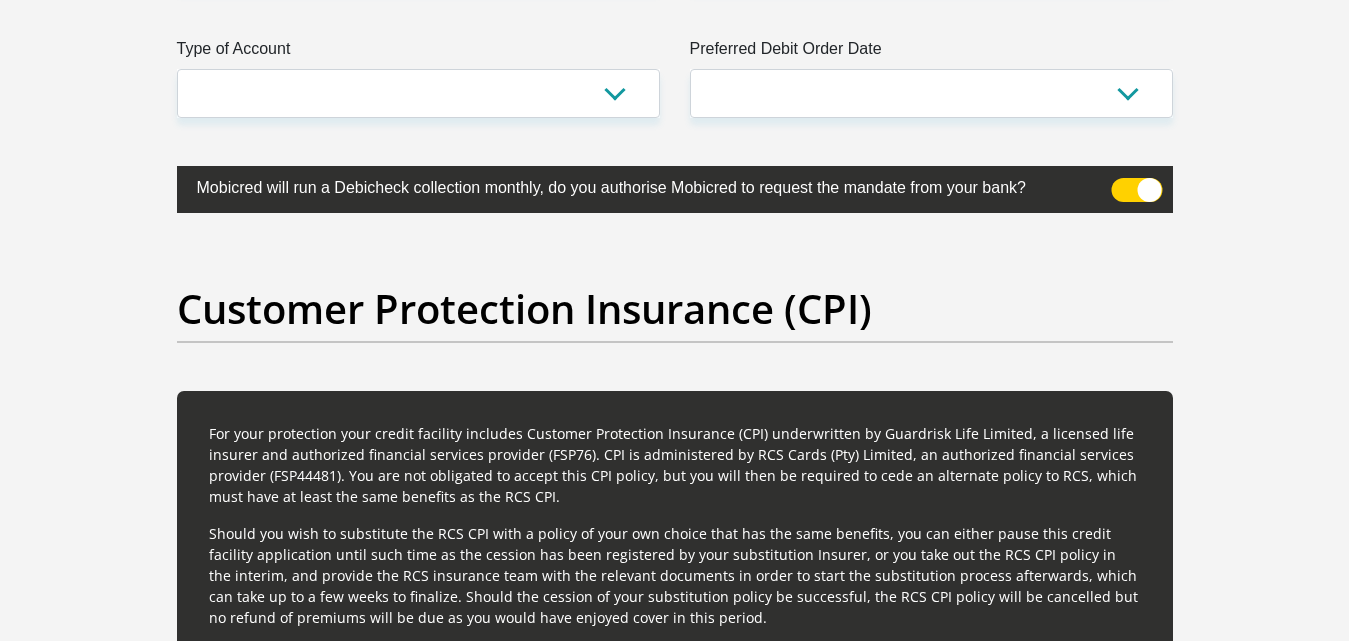 click at bounding box center [1136, 190] 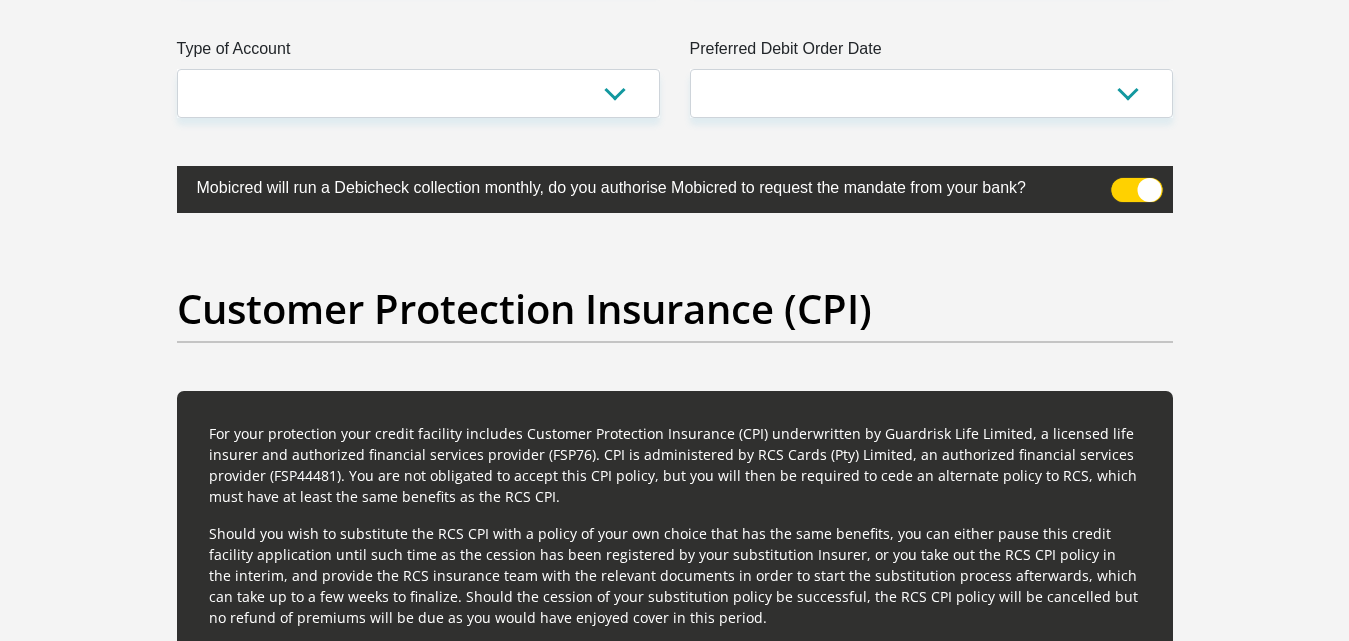 click at bounding box center (1123, 183) 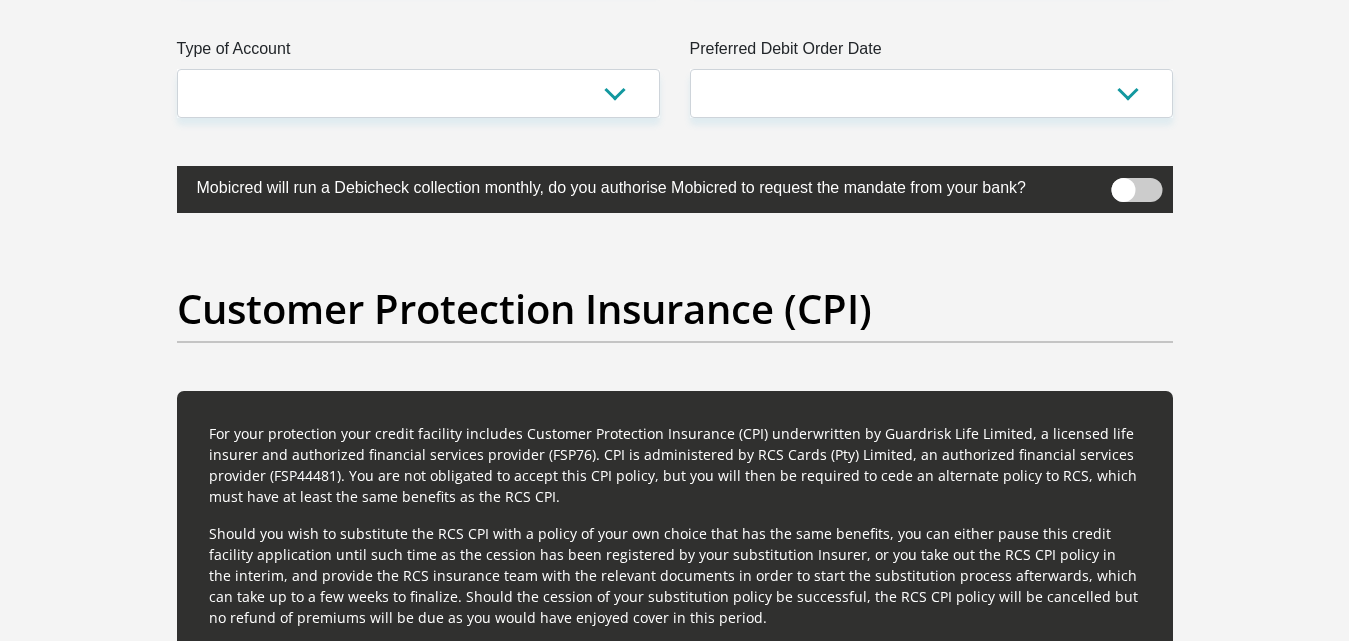 click at bounding box center [1136, 190] 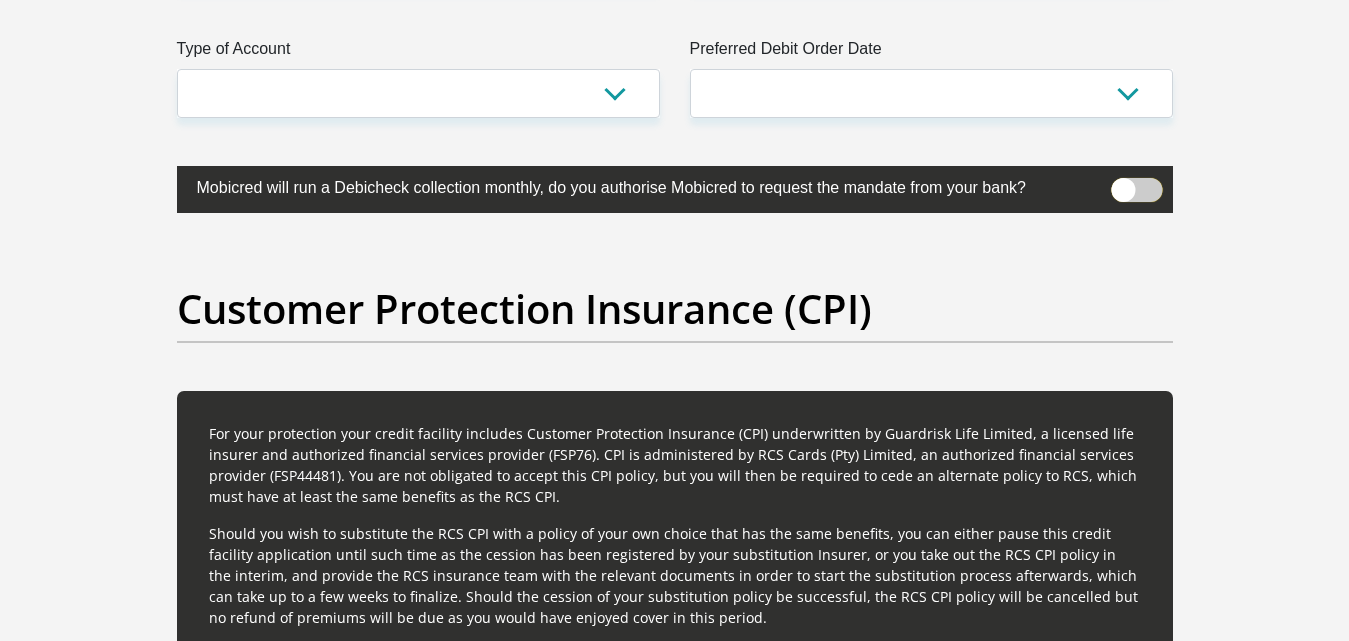 click at bounding box center [1123, 183] 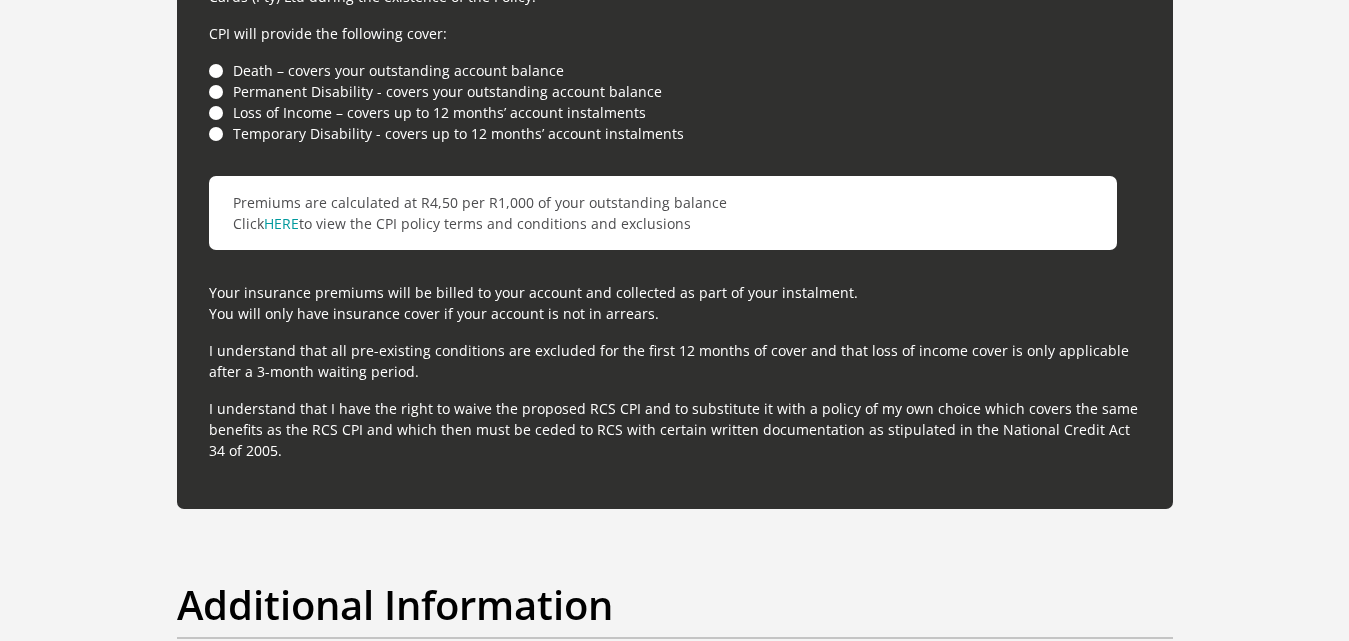 scroll, scrollTop: 5782, scrollLeft: 0, axis: vertical 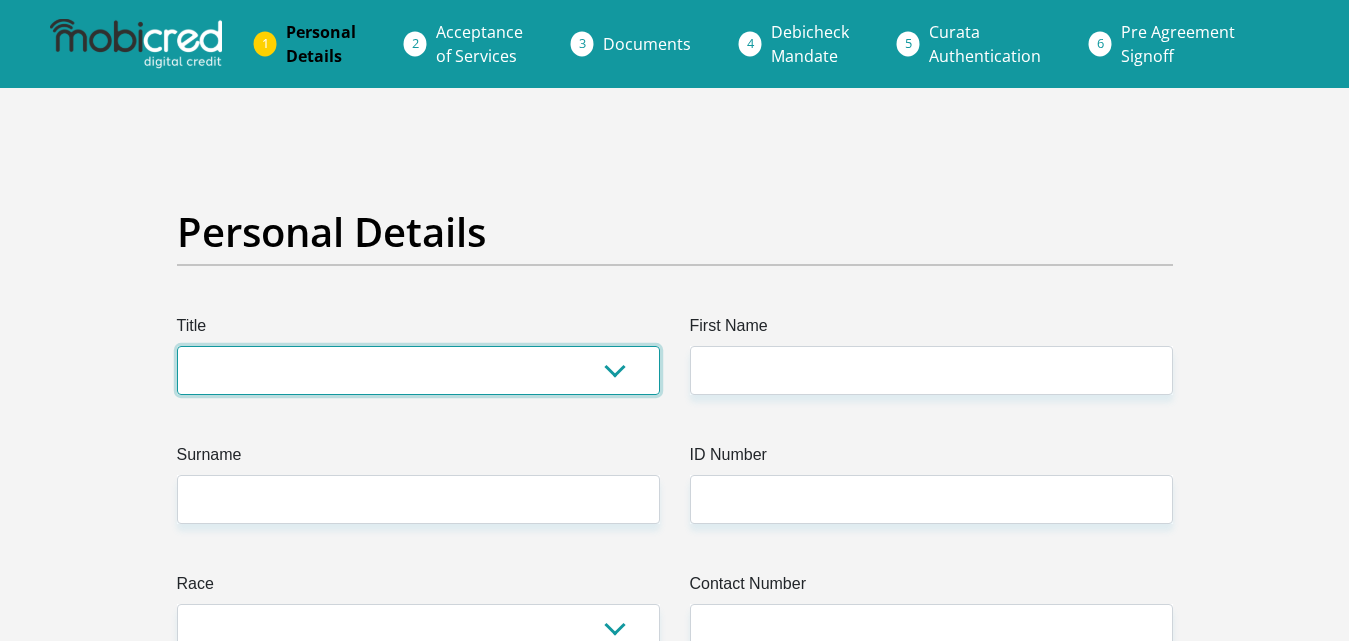 click on "Mr
Ms
Mrs
Dr
Other" at bounding box center [418, 370] 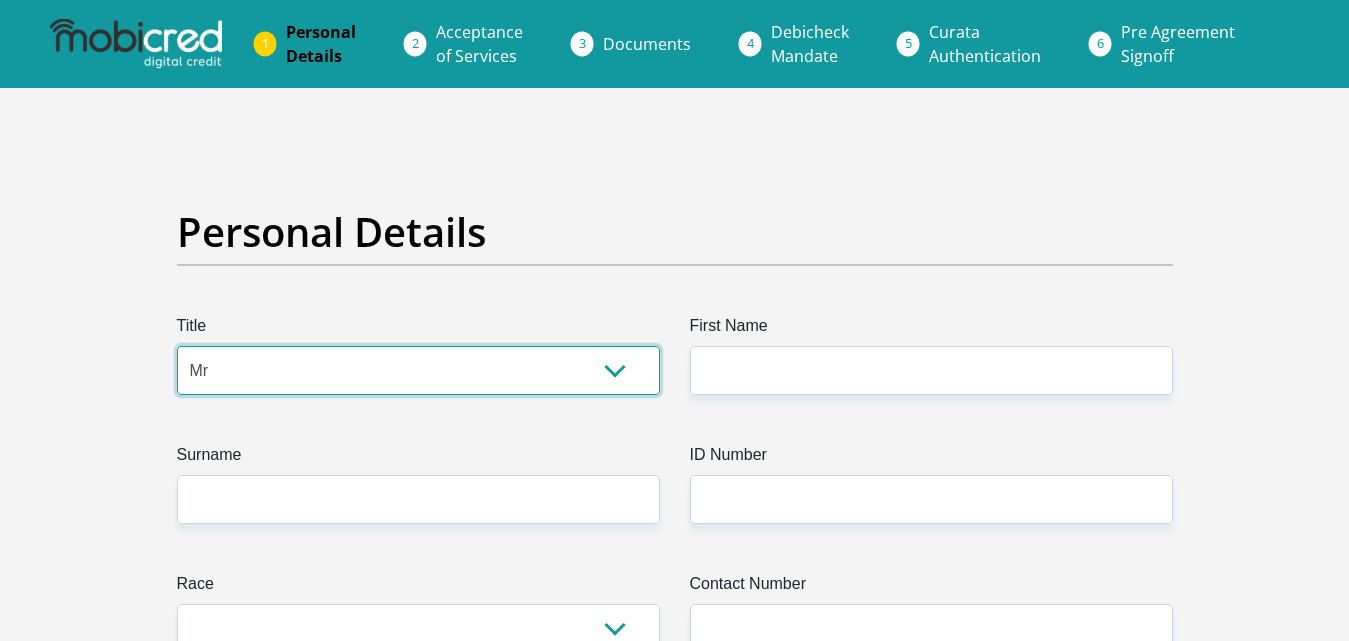 click on "Mr
Ms
Mrs
Dr
Other" at bounding box center [418, 370] 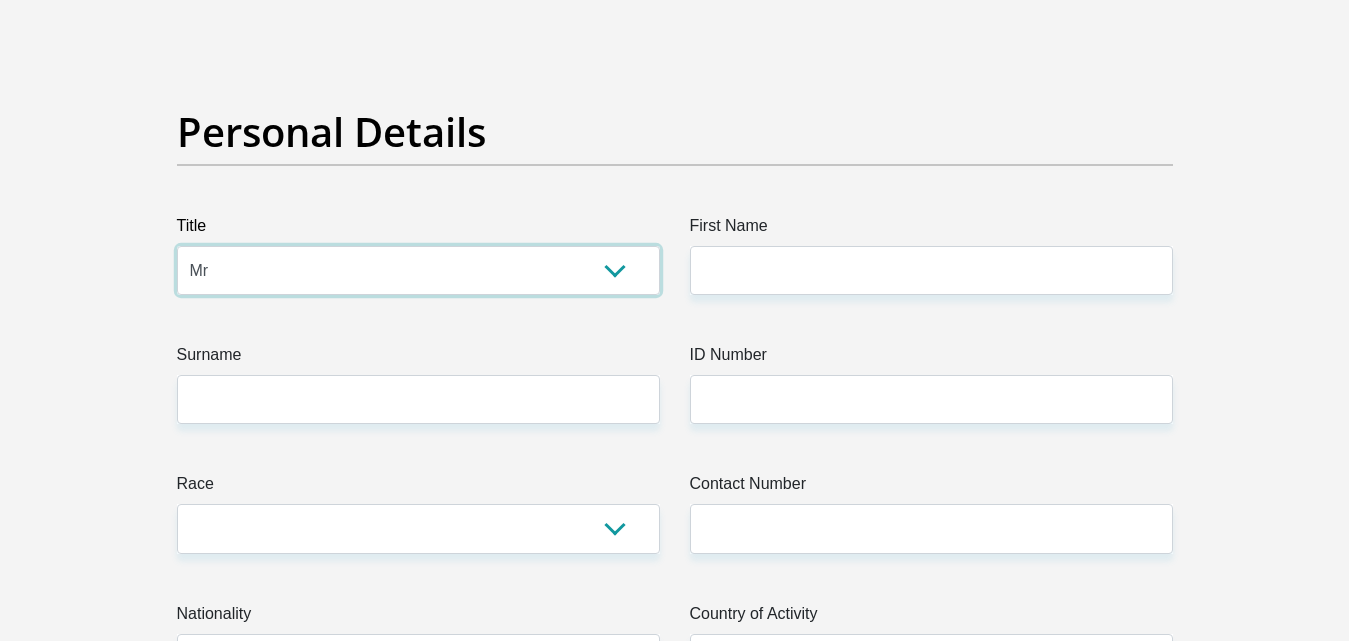 scroll, scrollTop: 200, scrollLeft: 0, axis: vertical 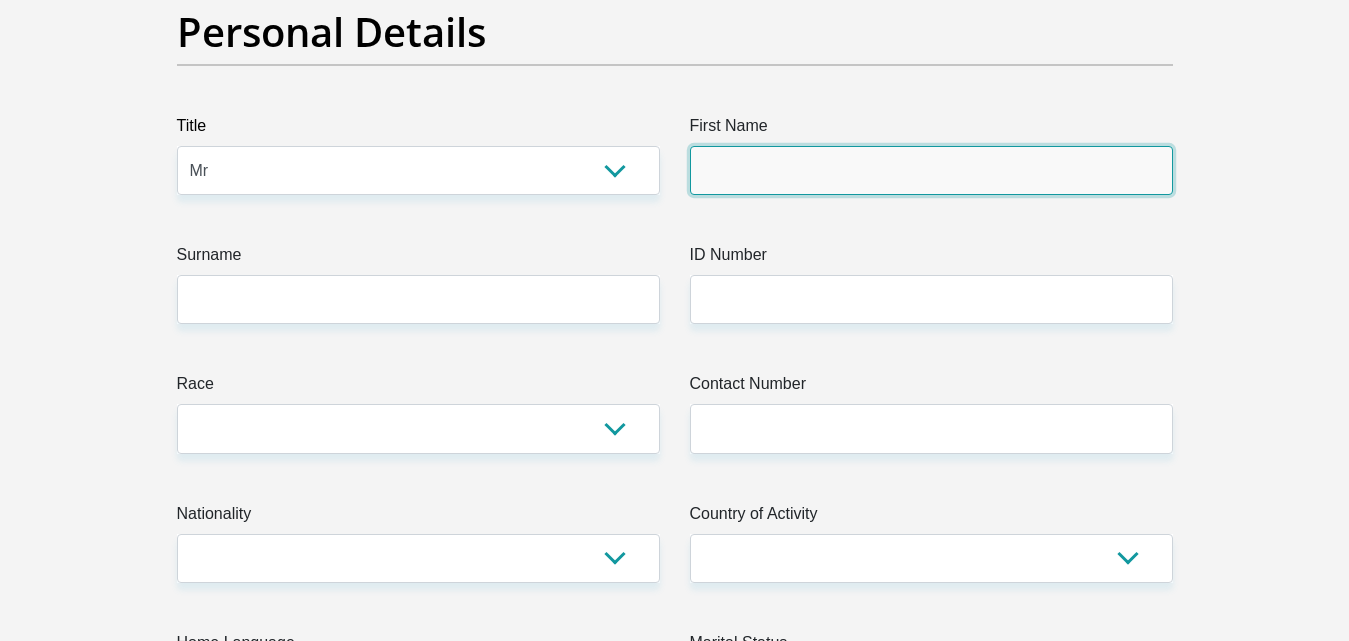 click on "First Name" at bounding box center [931, 170] 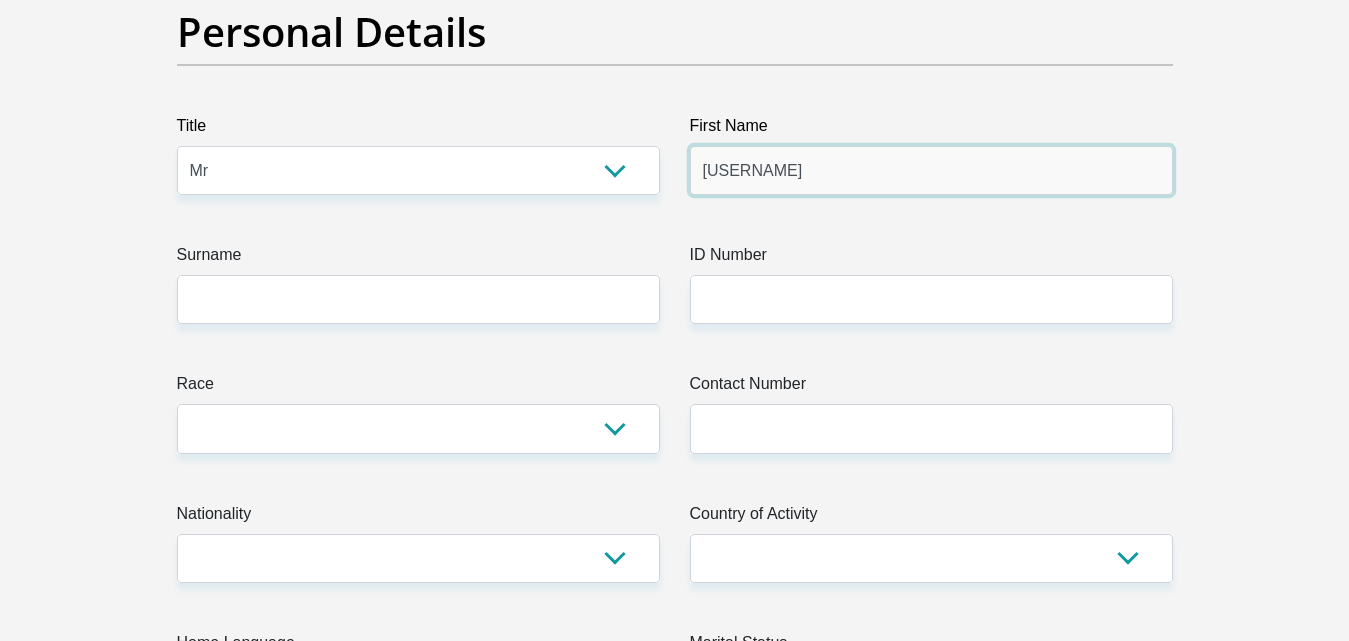 type on "[USERNAME]" 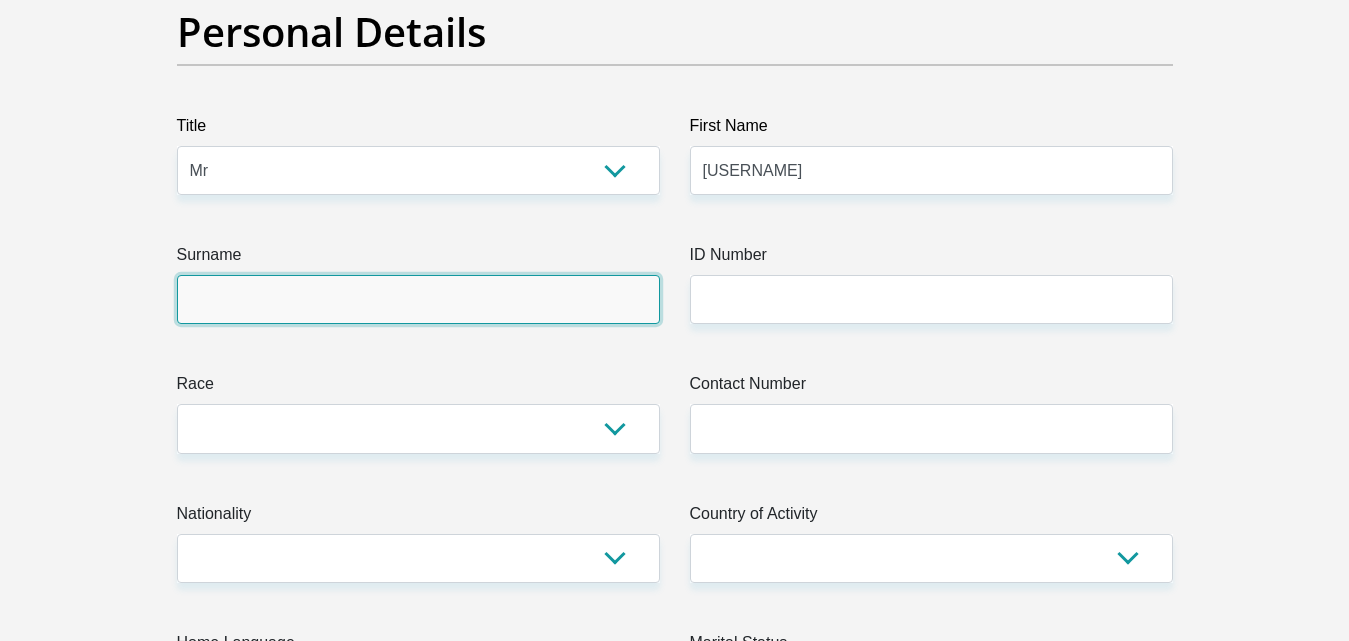 click on "Surname" at bounding box center (418, 299) 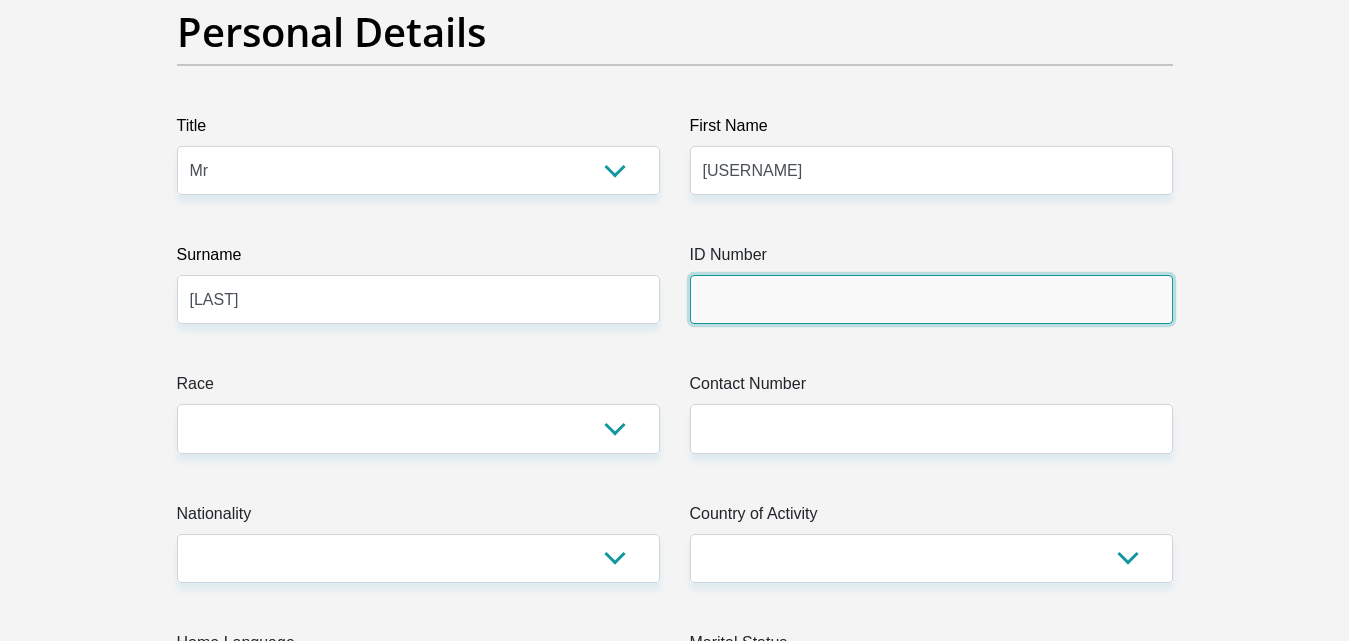 click on "ID Number" at bounding box center (931, 299) 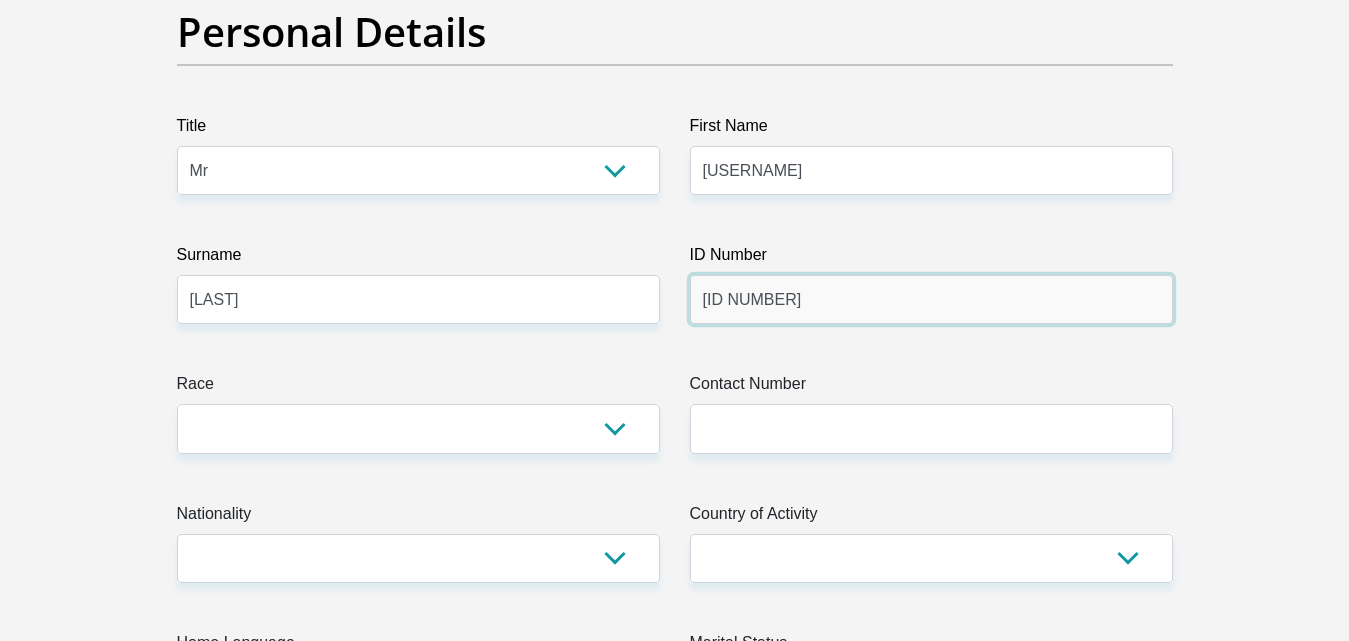 type on "[ID NUMBER]" 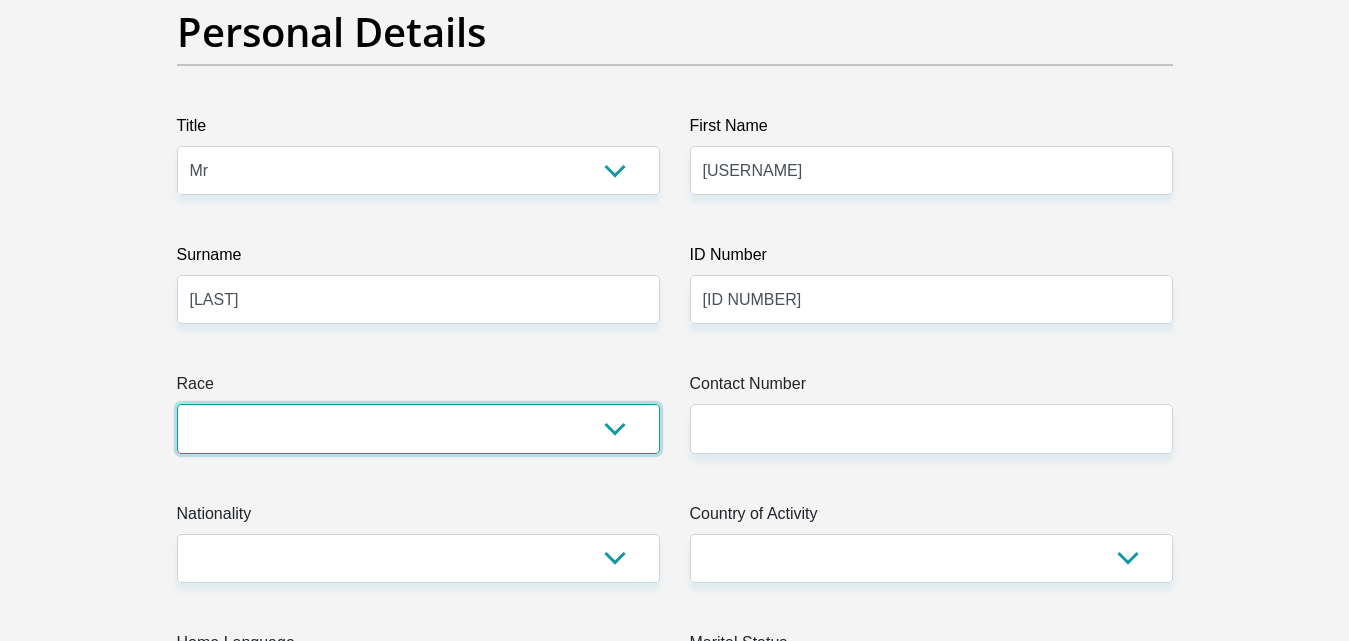 click on "Black
Coloured
Indian
White
Other" at bounding box center [418, 428] 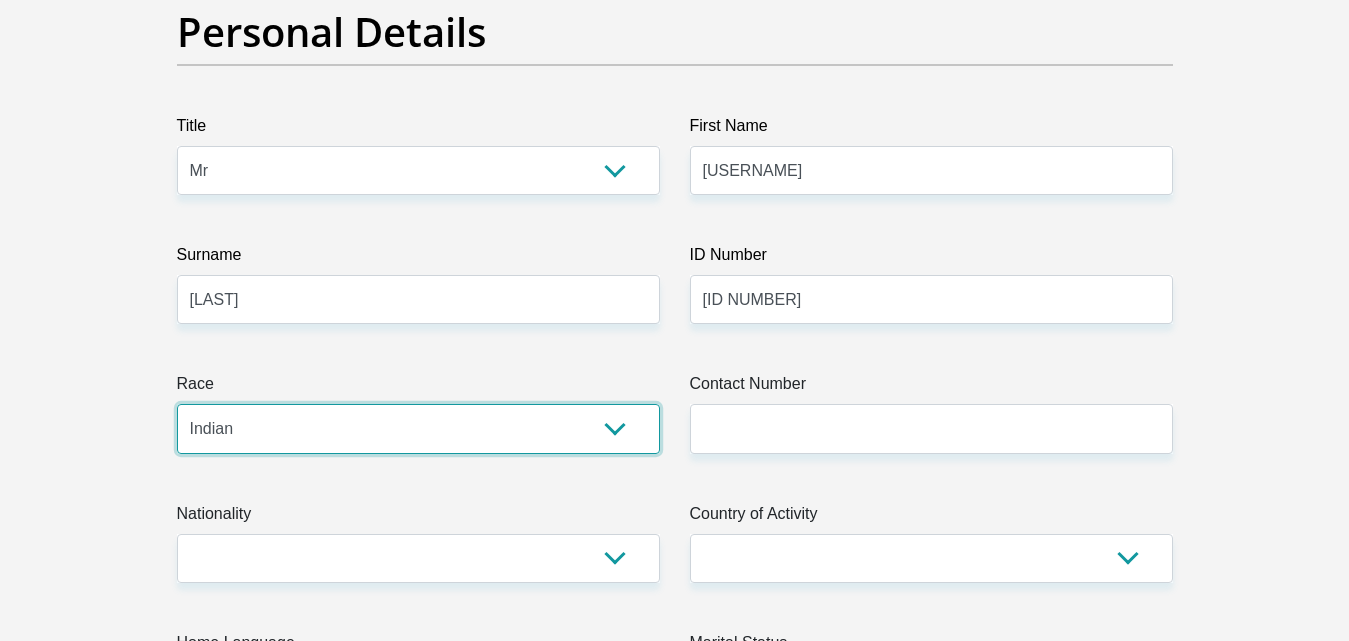 click on "Black
Coloured
Indian
White
Other" at bounding box center (418, 428) 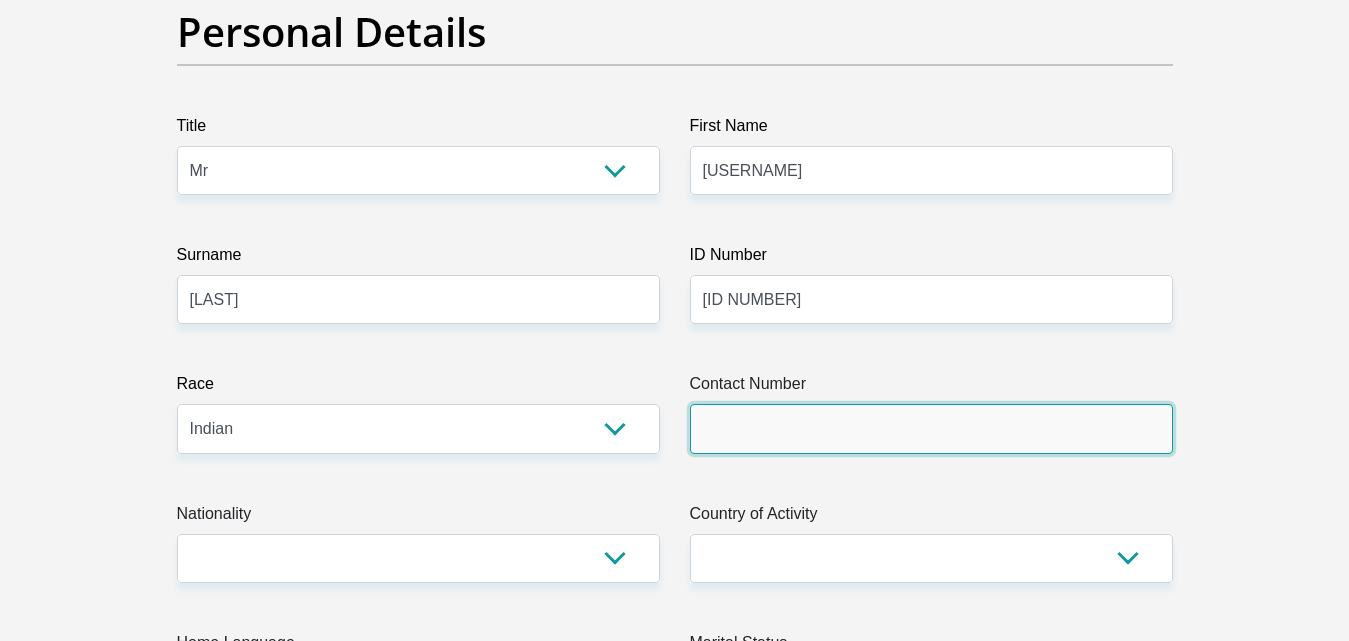 click on "Contact Number" at bounding box center (931, 428) 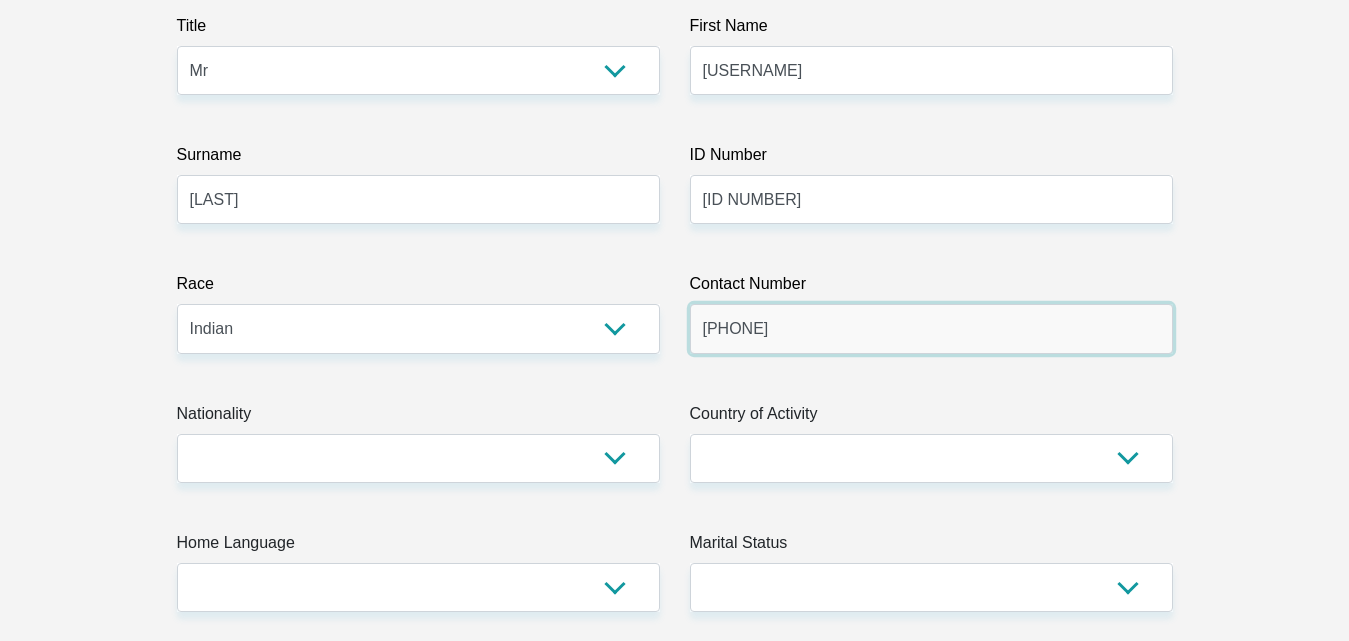 scroll, scrollTop: 400, scrollLeft: 0, axis: vertical 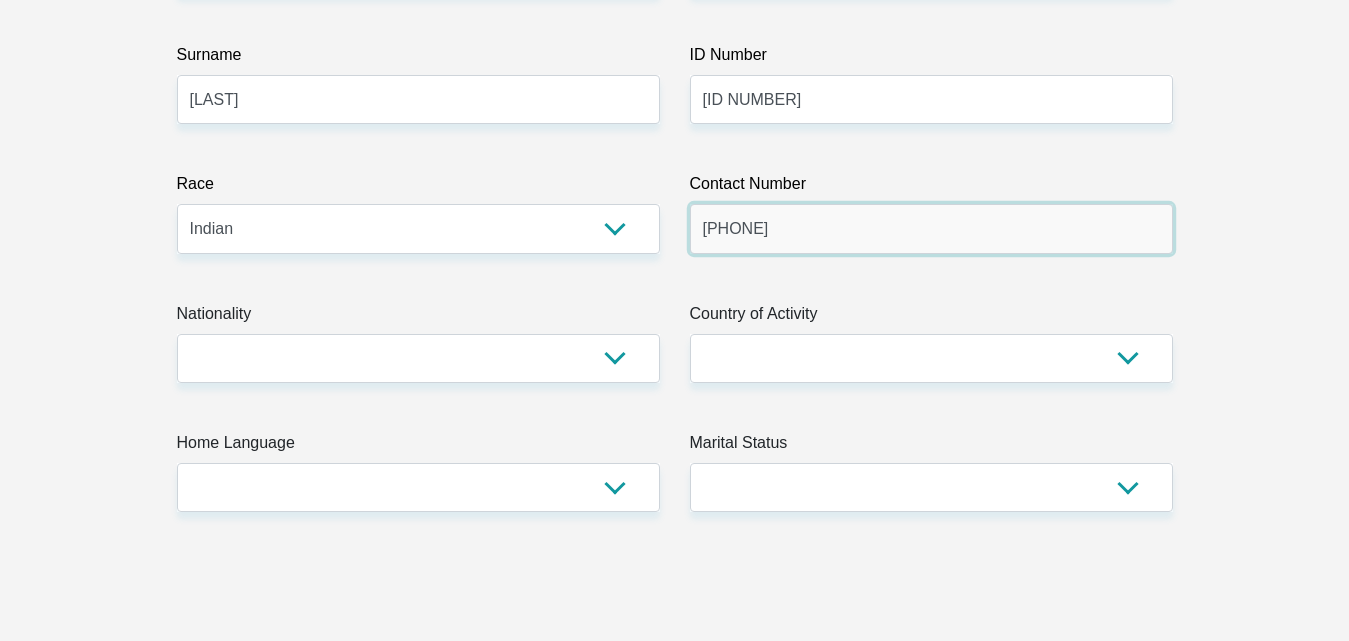 type on "[PHONE]" 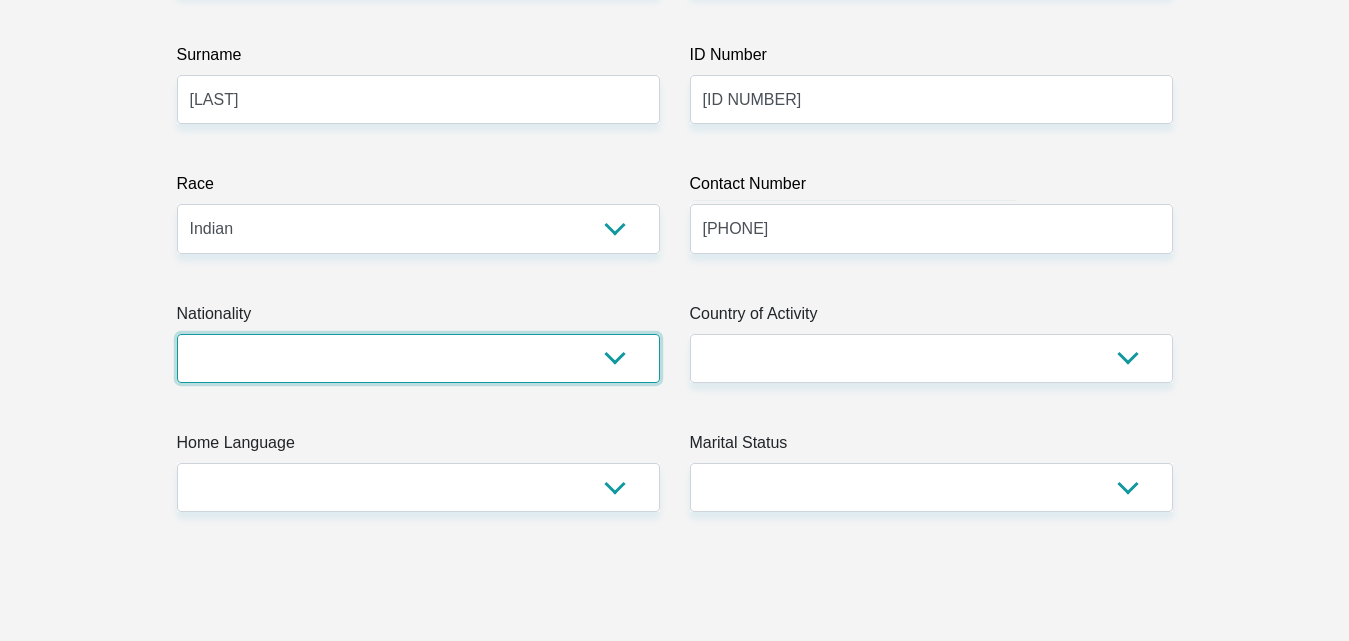 click on "South Africa
Afghanistan
Aland Islands
Albania
Algeria
America Samoa
American Virgin Islands
Andorra
Angola
Anguilla
Antarctica
Antigua and Barbuda
Argentina
Armenia
Aruba
Ascension Island
Australia
Austria
Azerbaijan
Bahamas
Bahrain
Bangladesh
Barbados
Chad" at bounding box center [418, 358] 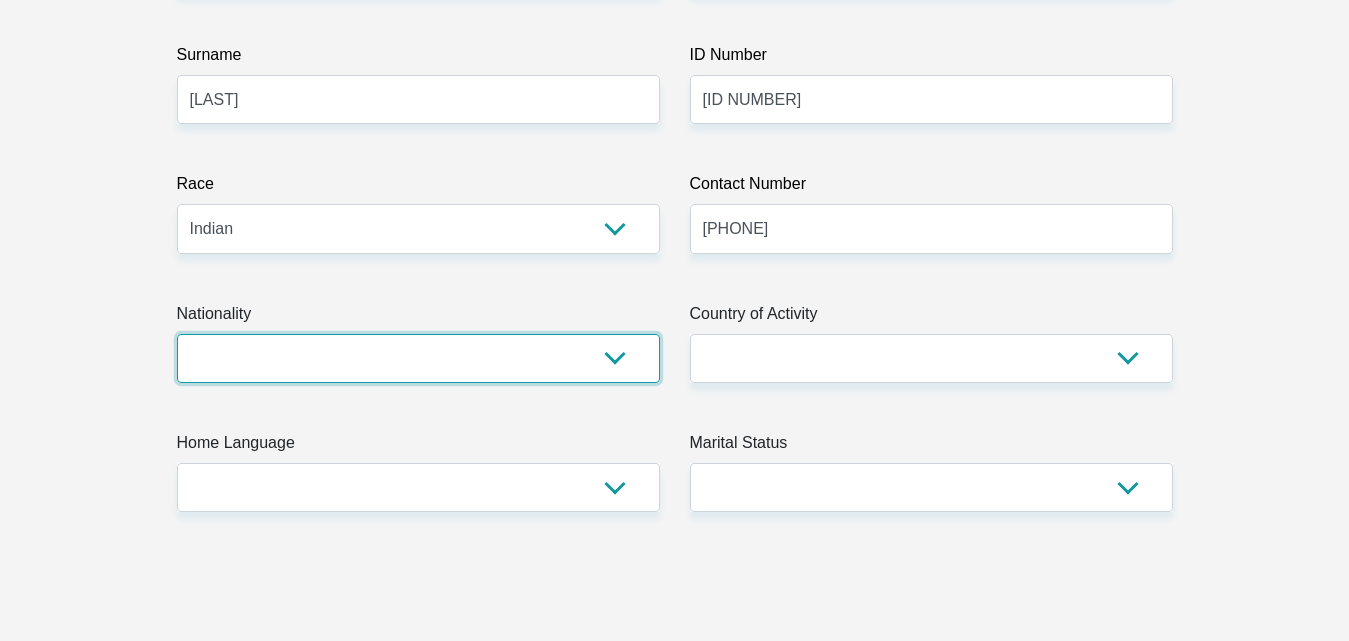 select on "ZAF" 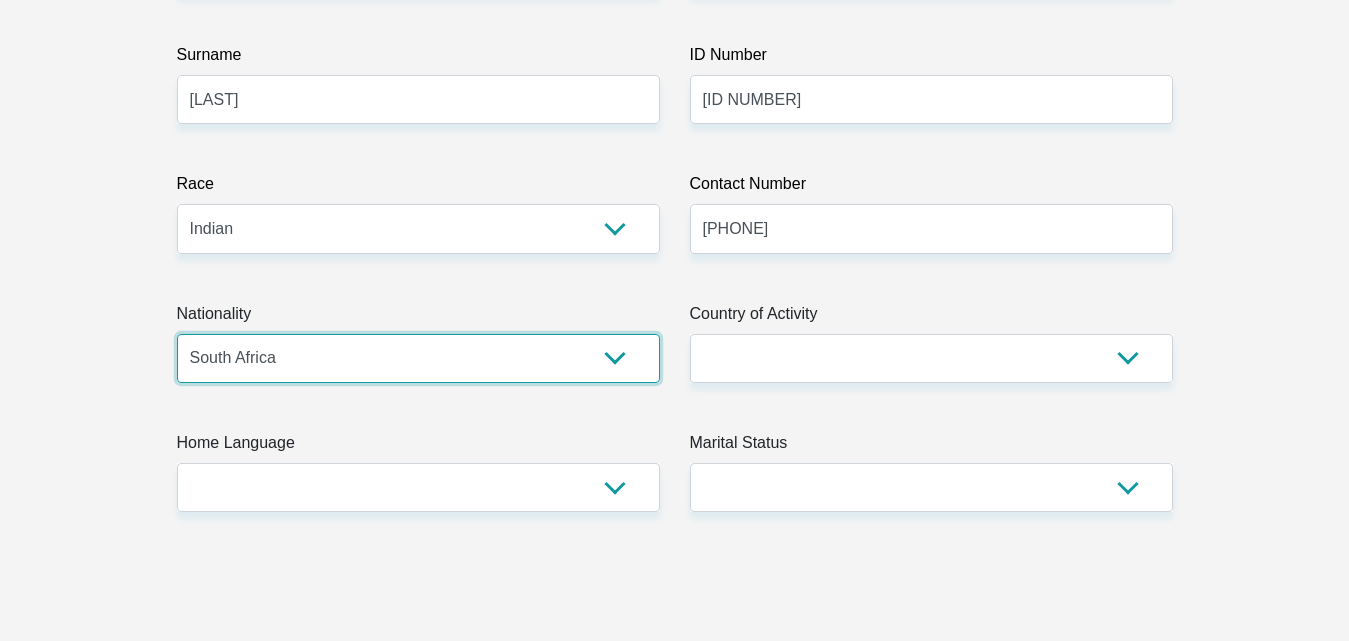 click on "South Africa
Afghanistan
Aland Islands
Albania
Algeria
America Samoa
American Virgin Islands
Andorra
Angola
Anguilla
Antarctica
Antigua and Barbuda
Argentina
Armenia
Aruba
Ascension Island
Australia
Austria
Azerbaijan
Bahamas
Bahrain
Bangladesh
Barbados
Chad" at bounding box center (418, 358) 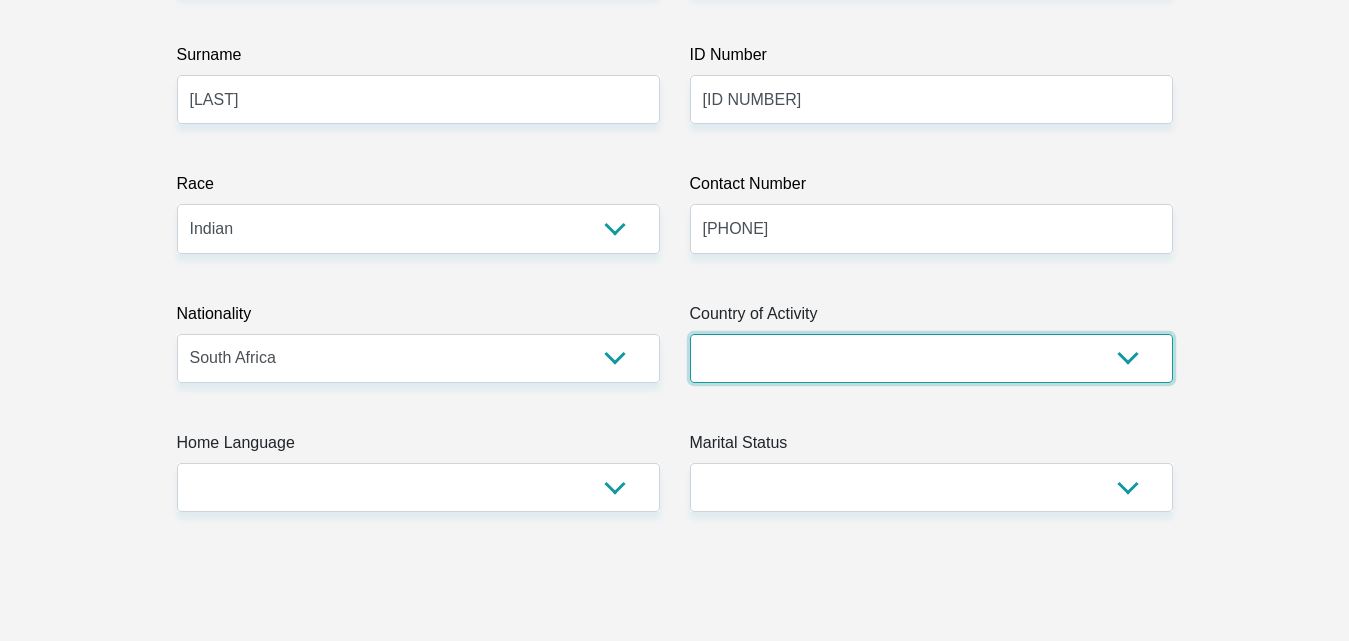 click on "South Africa
Afghanistan
Aland Islands
Albania
Algeria
America Samoa
American Virgin Islands
Andorra
Angola
Anguilla
Antarctica
Antigua and Barbuda
Argentina
Armenia
Aruba
Ascension Island
Australia
Austria
Azerbaijan
Chad" at bounding box center (931, 358) 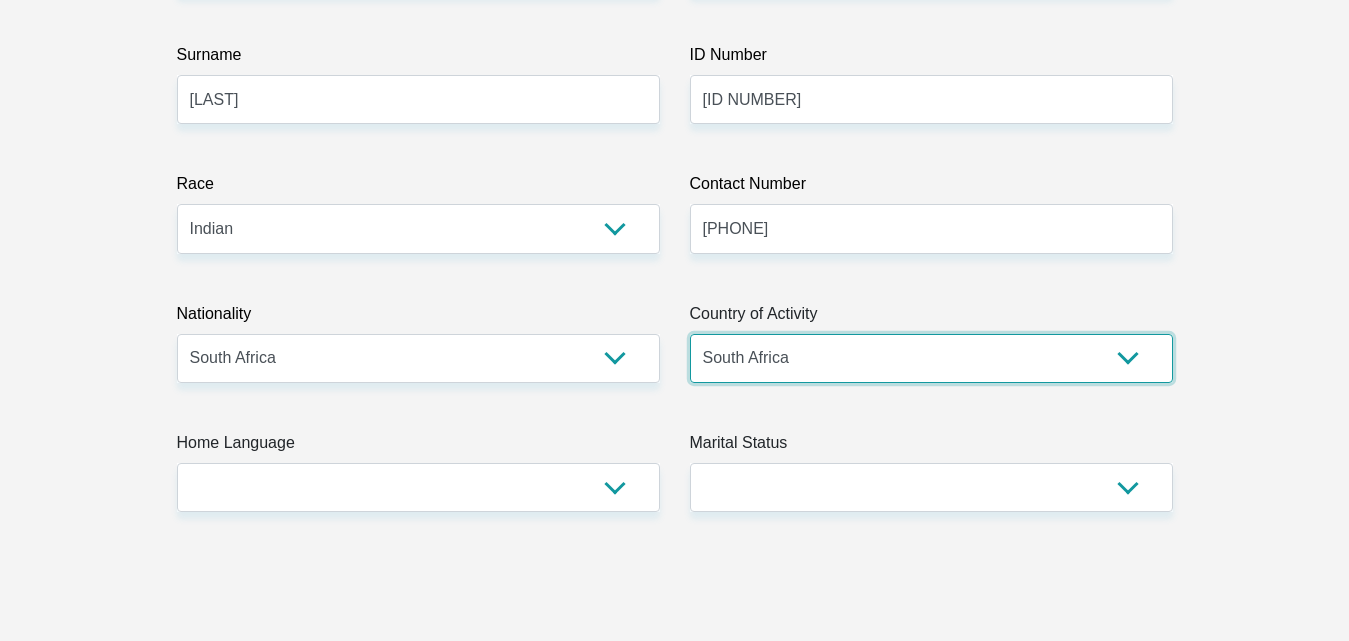 click on "South Africa
Afghanistan
Aland Islands
Albania
Algeria
America Samoa
American Virgin Islands
Andorra
Angola
Anguilla
Antarctica
Antigua and Barbuda
Argentina
Armenia
Aruba
Ascension Island
Australia
Austria
Azerbaijan
Chad" at bounding box center (931, 358) 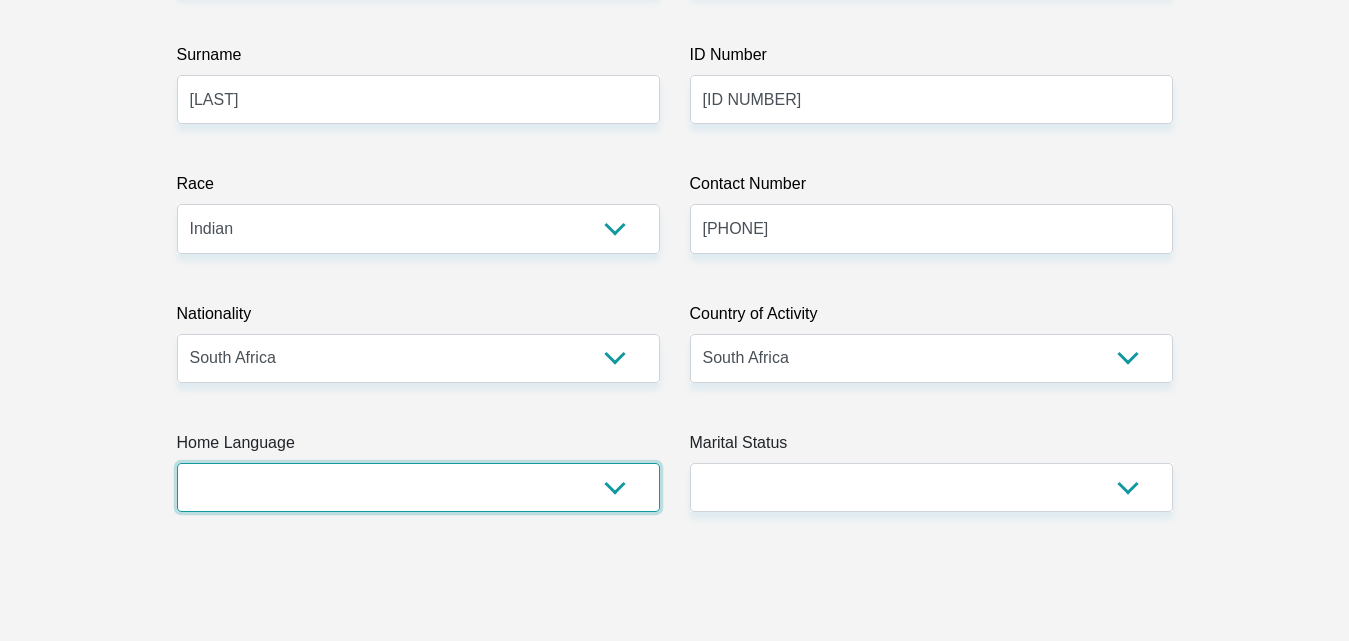 click on "Afrikaans
English
Sepedi
South Ndebele
Southern Sotho
Swati
Tsonga
Tswana
Venda
Xhosa
Zulu
Other" at bounding box center [418, 487] 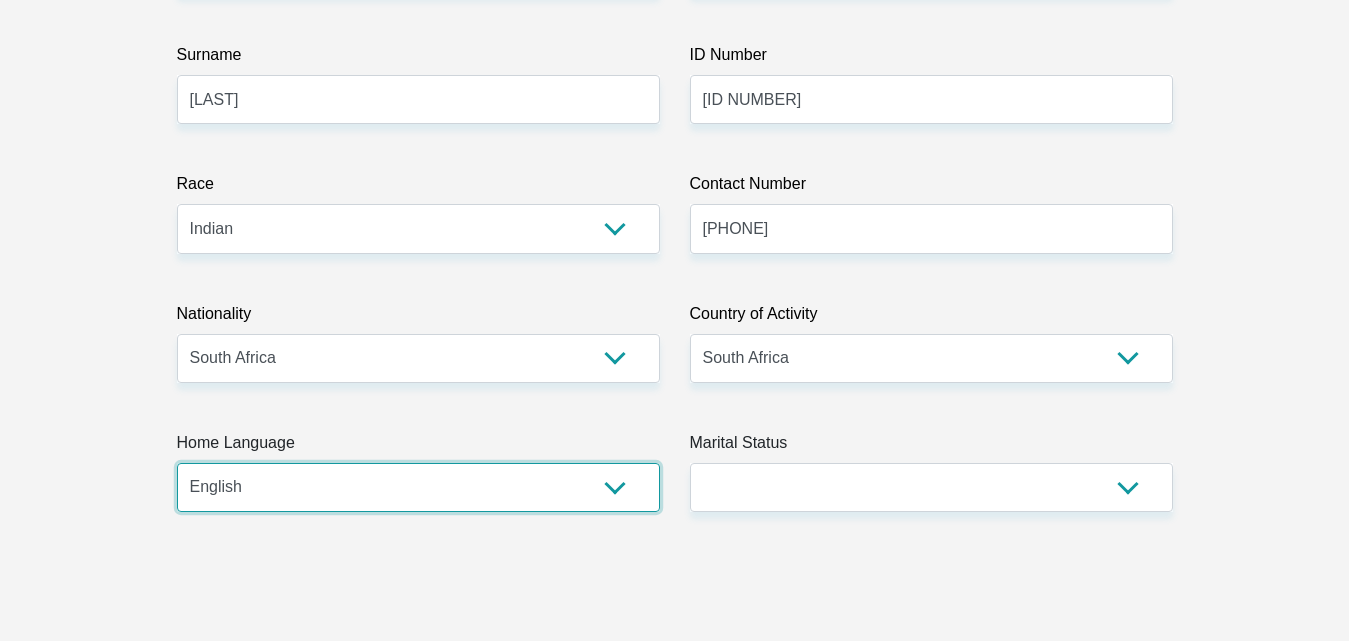 click on "Afrikaans
English
Sepedi
South Ndebele
Southern Sotho
Swati
Tsonga
Tswana
Venda
Xhosa
Zulu
Other" at bounding box center [418, 487] 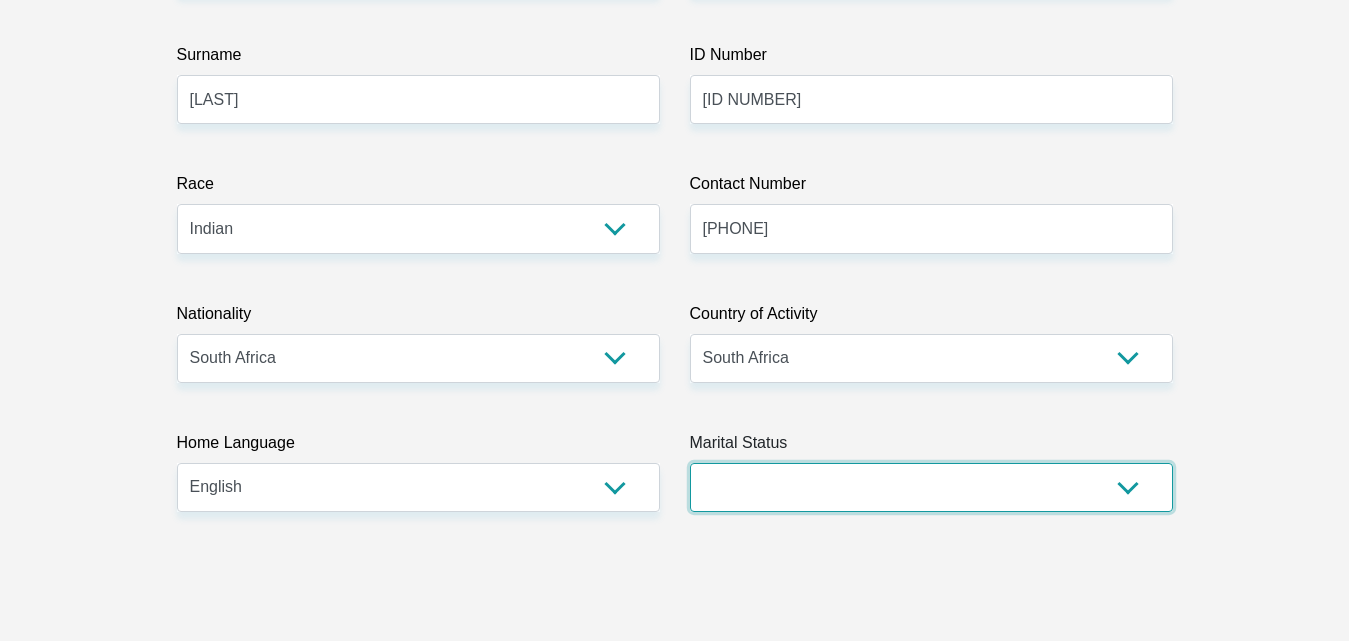 click on "Married ANC
Single
Divorced
Widowed
Married COP or Customary Law" at bounding box center [931, 487] 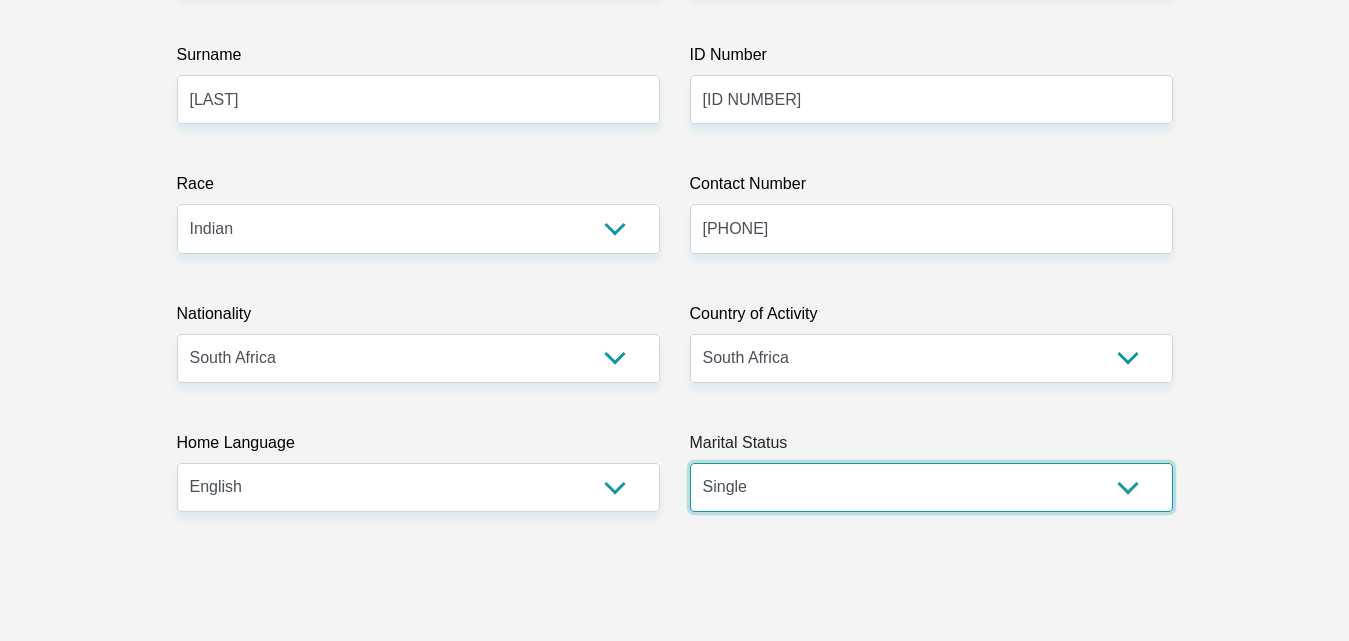 click on "Married ANC
Single
Divorced
Widowed
Married COP or Customary Law" at bounding box center [931, 487] 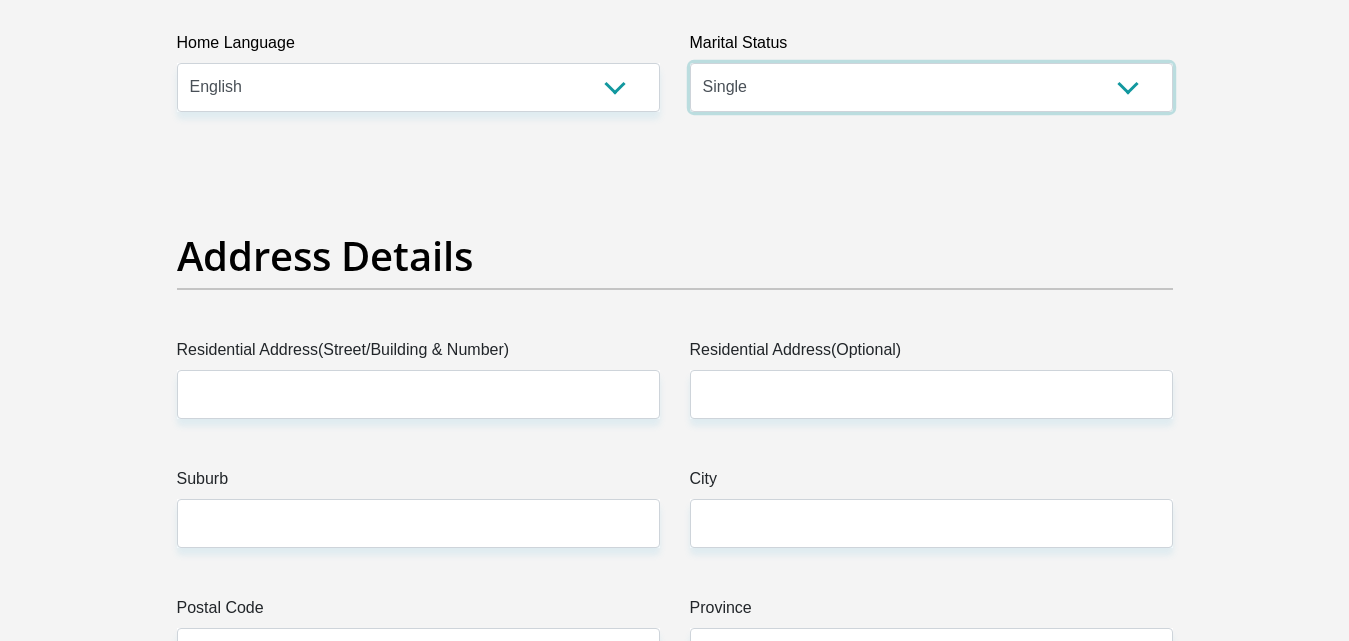 scroll, scrollTop: 900, scrollLeft: 0, axis: vertical 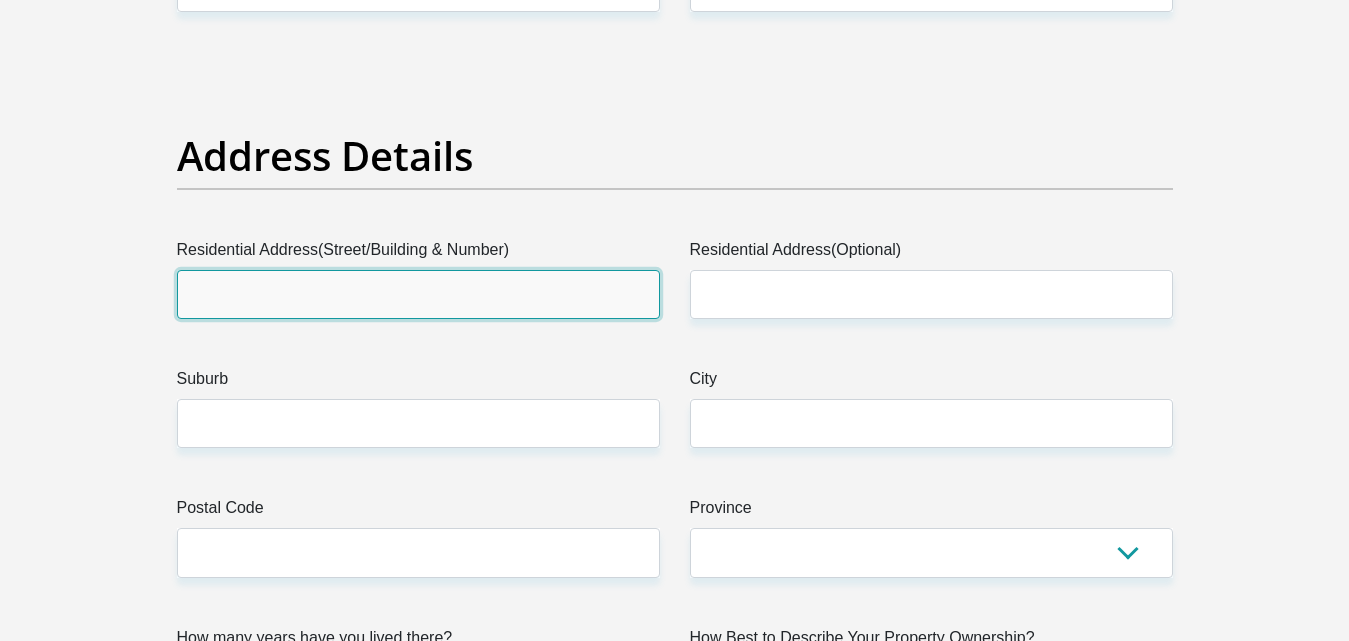 click on "Residential Address(Street/Building & Number)" at bounding box center [418, 294] 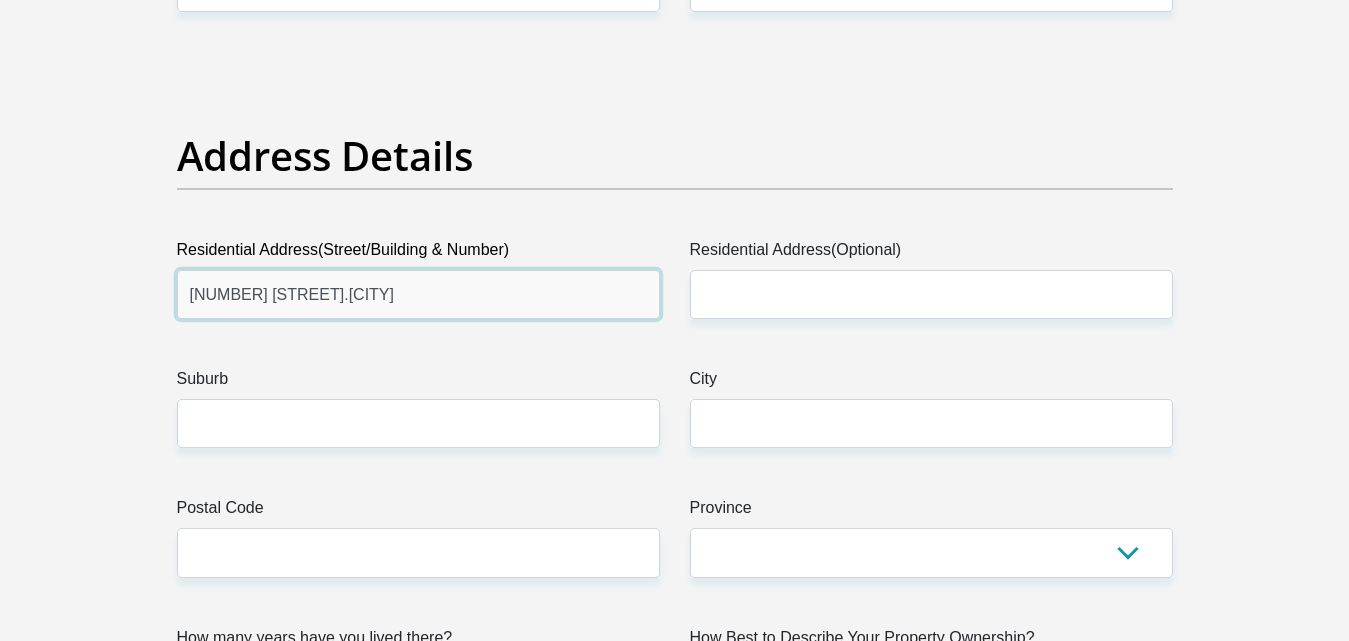 type on "[NUMBER] [STREET].[CITY]" 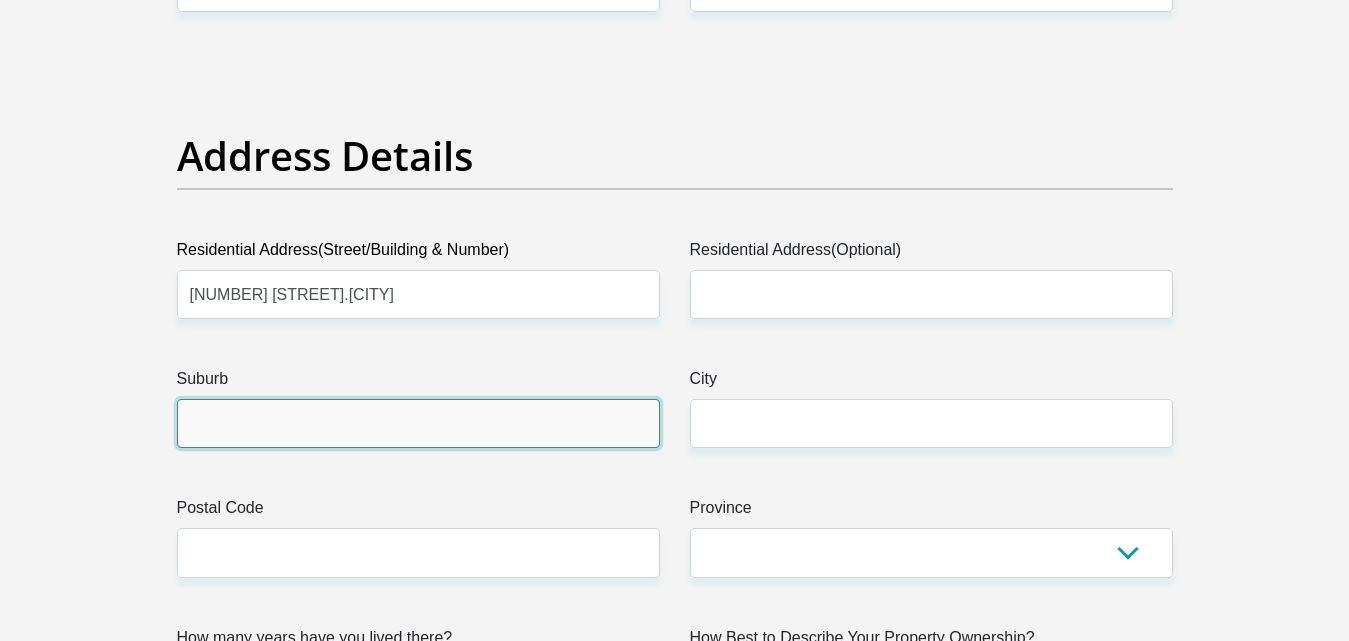 click on "Suburb" at bounding box center (418, 423) 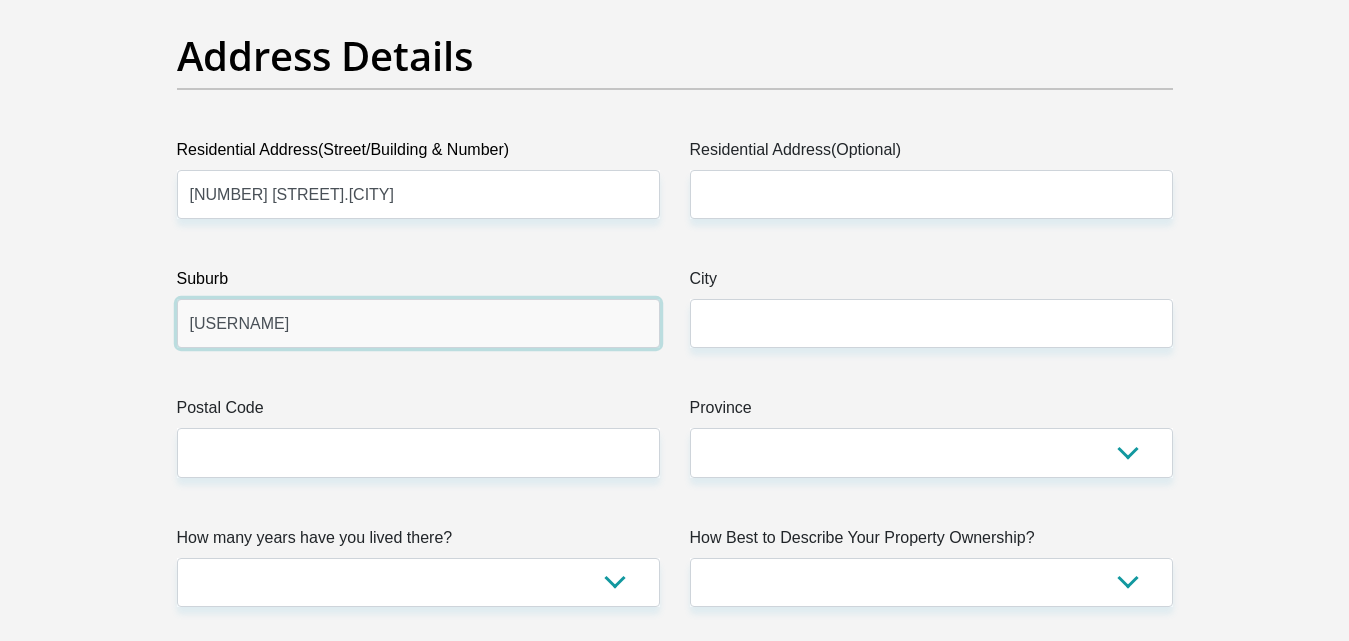 scroll, scrollTop: 1100, scrollLeft: 0, axis: vertical 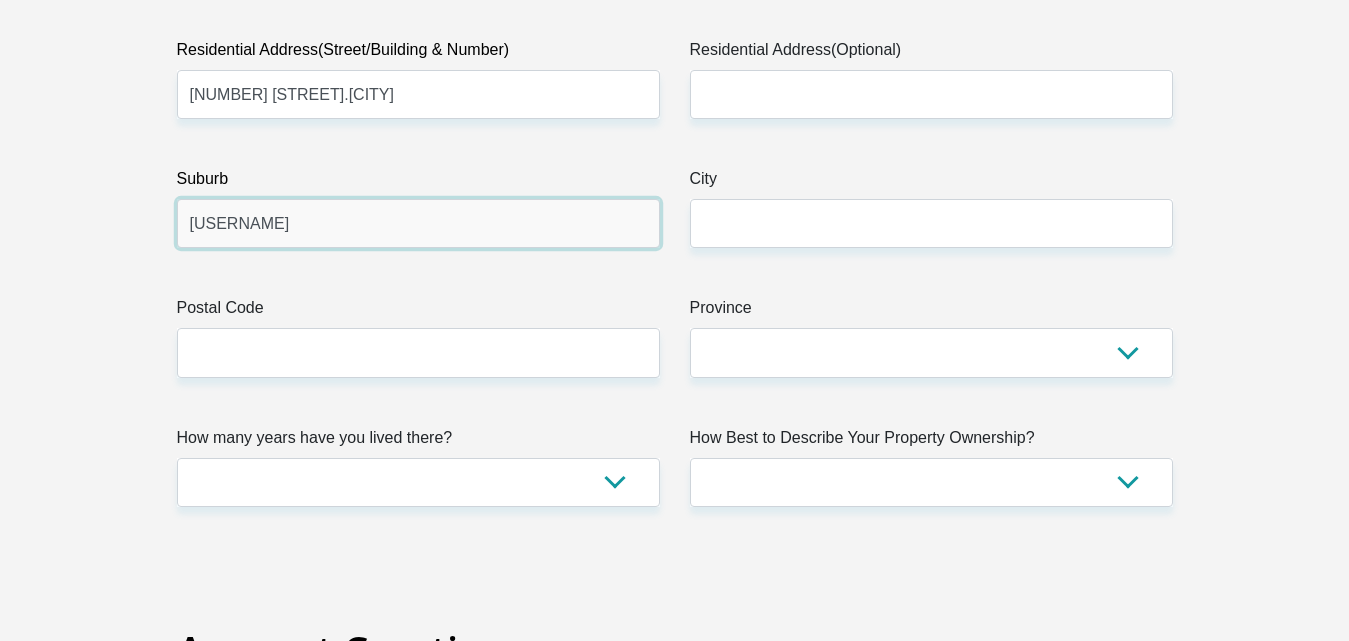 type on "[USERNAME]" 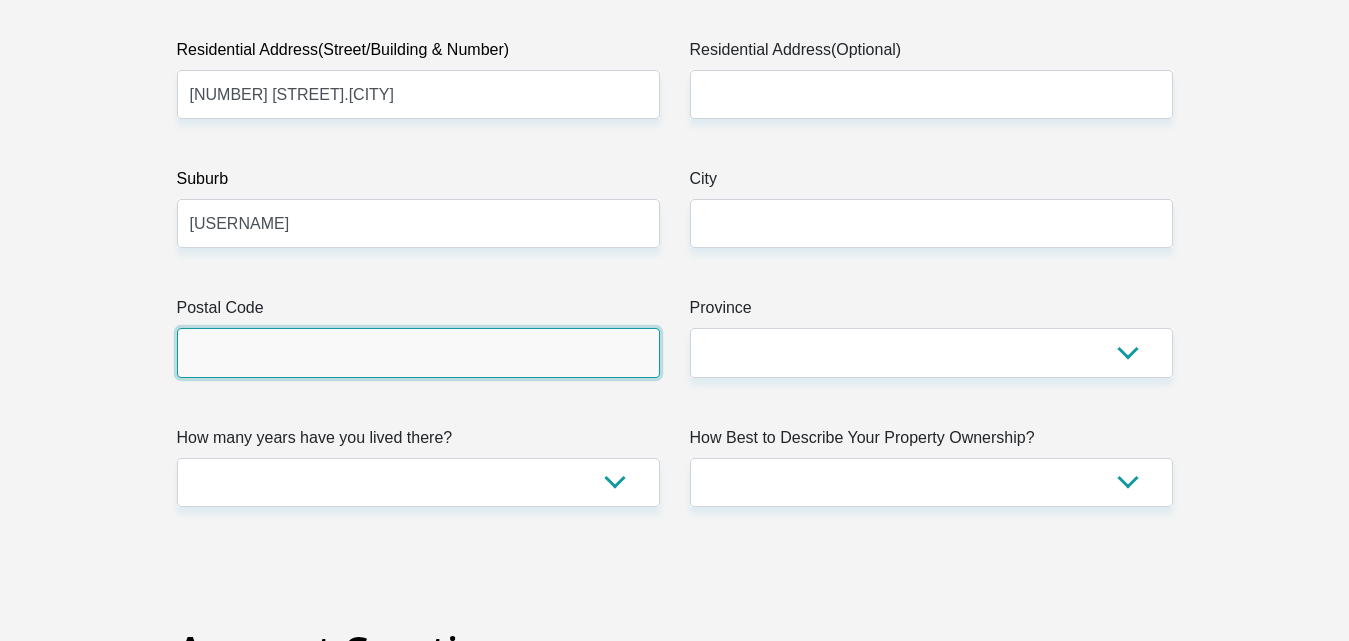 click on "Postal Code" at bounding box center [418, 352] 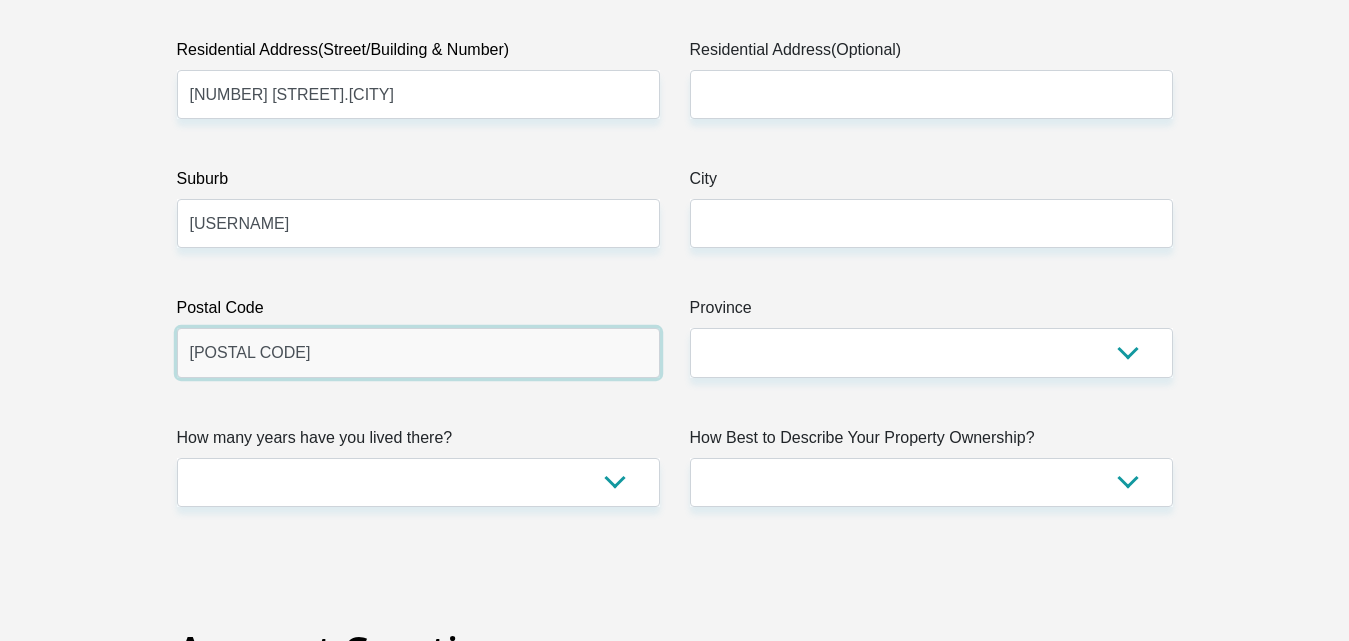 type on "[POSTAL CODE]" 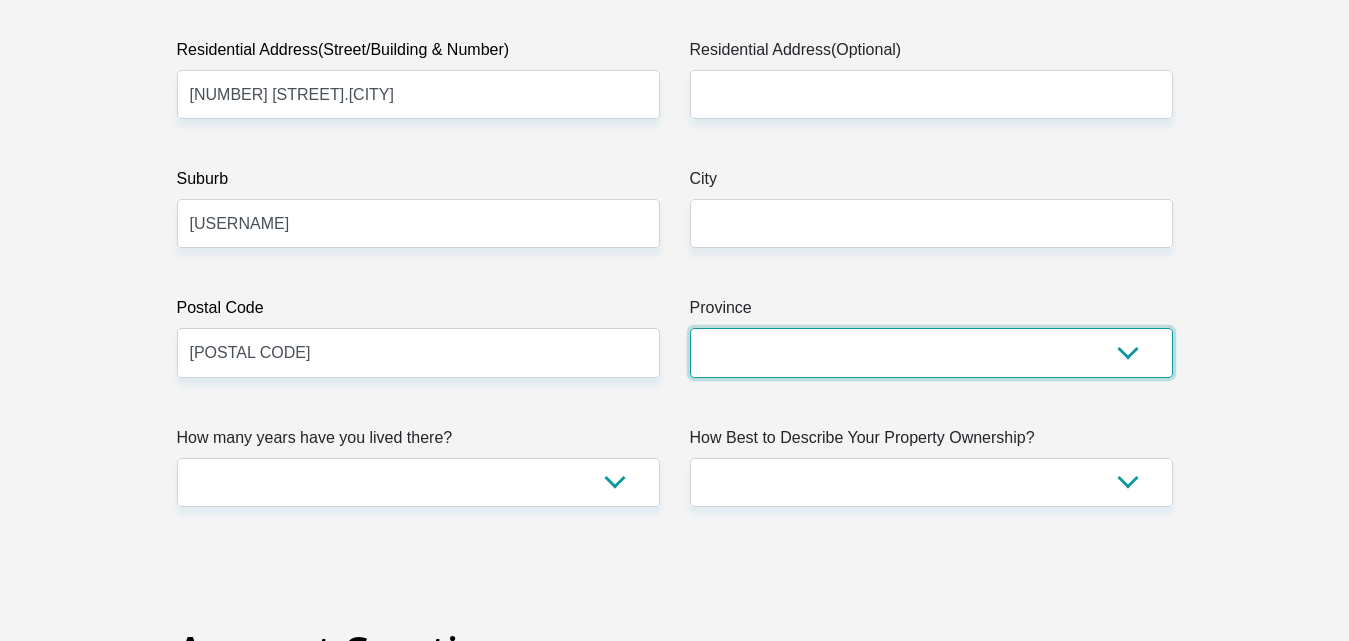 click on "Eastern Cape
Free State
Gauteng
KwaZulu-Natal
Limpopo
Mpumalanga
Northern Cape
North West
Western Cape" at bounding box center [931, 352] 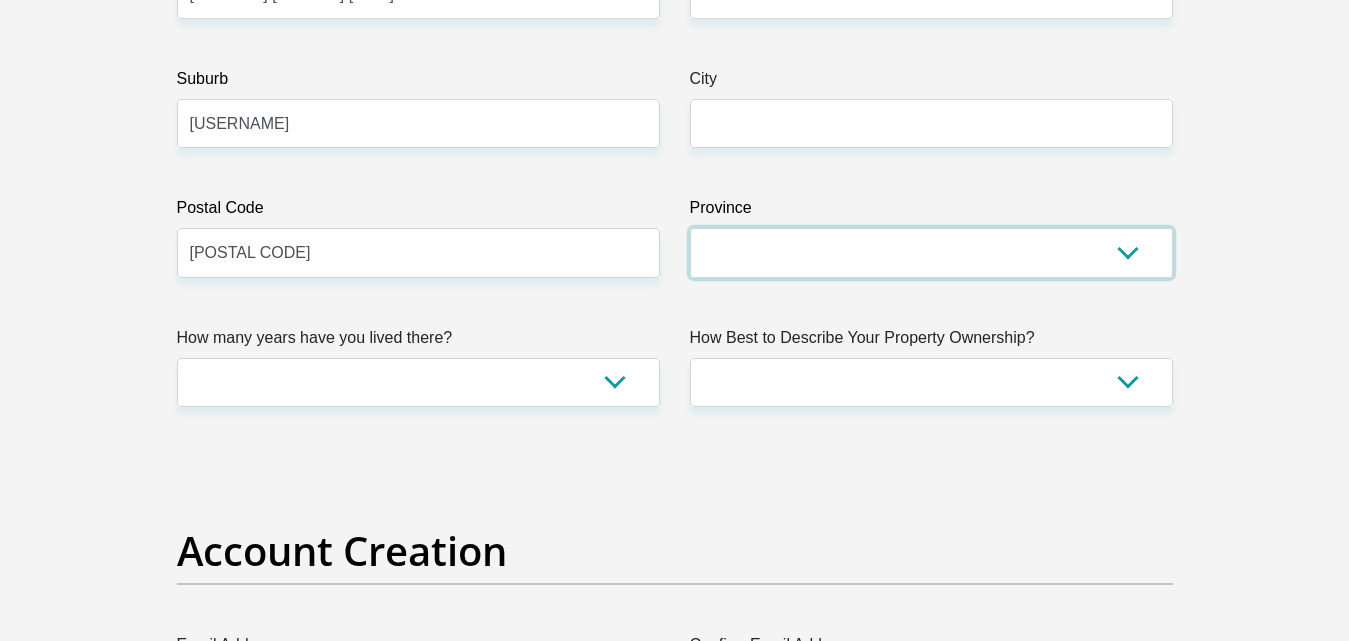 scroll, scrollTop: 1300, scrollLeft: 0, axis: vertical 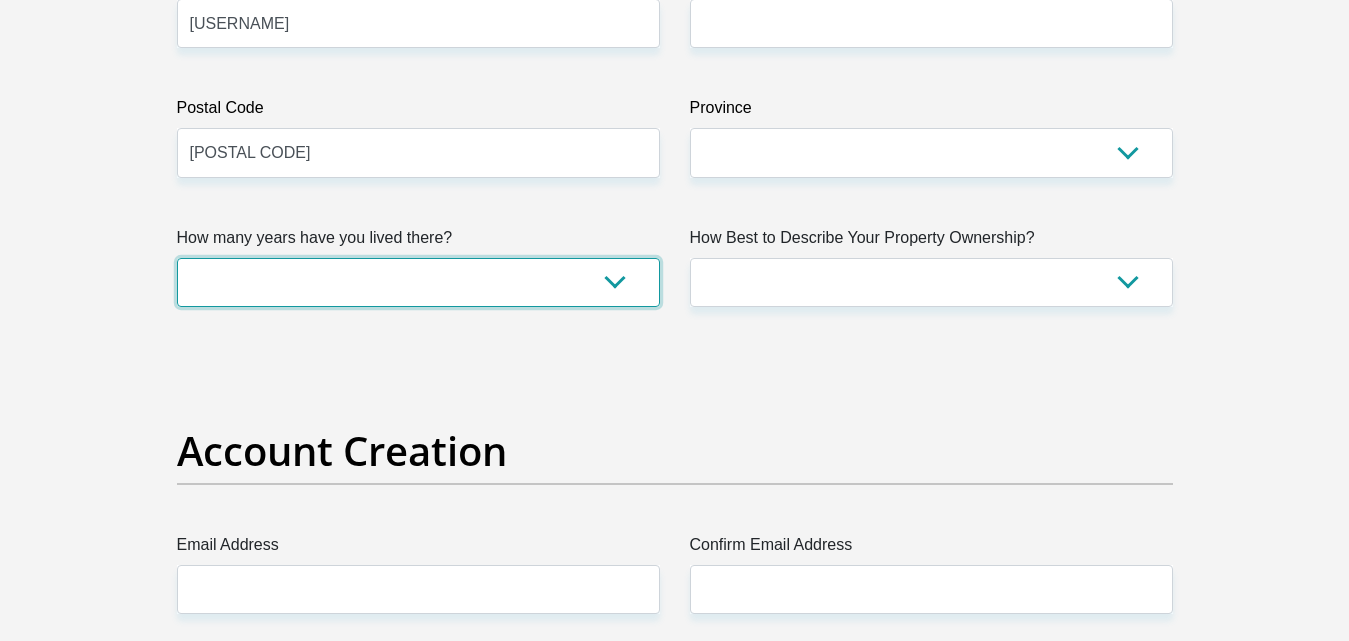 click on "less than 1 year
1-3 years
3-5 years
5+ years" at bounding box center [418, 282] 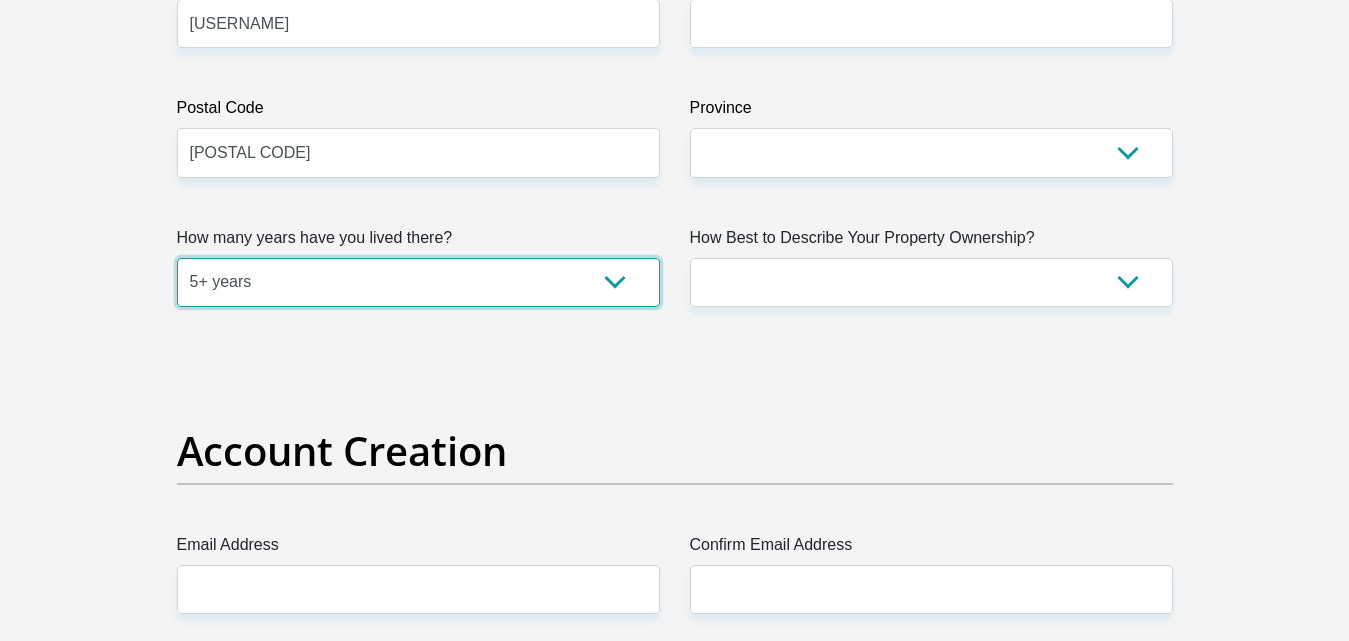 click on "less than 1 year
1-3 years
3-5 years
5+ years" at bounding box center (418, 282) 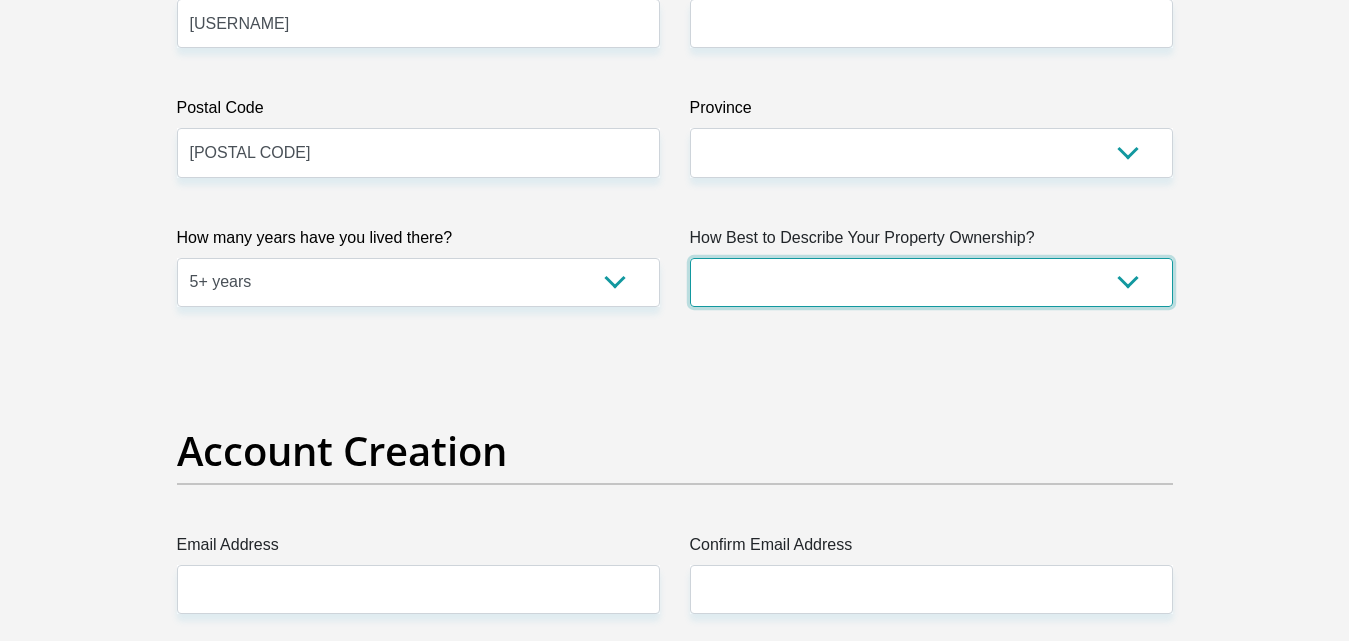 click on "Owned
Rented
Family Owned
Company Dwelling" at bounding box center (931, 282) 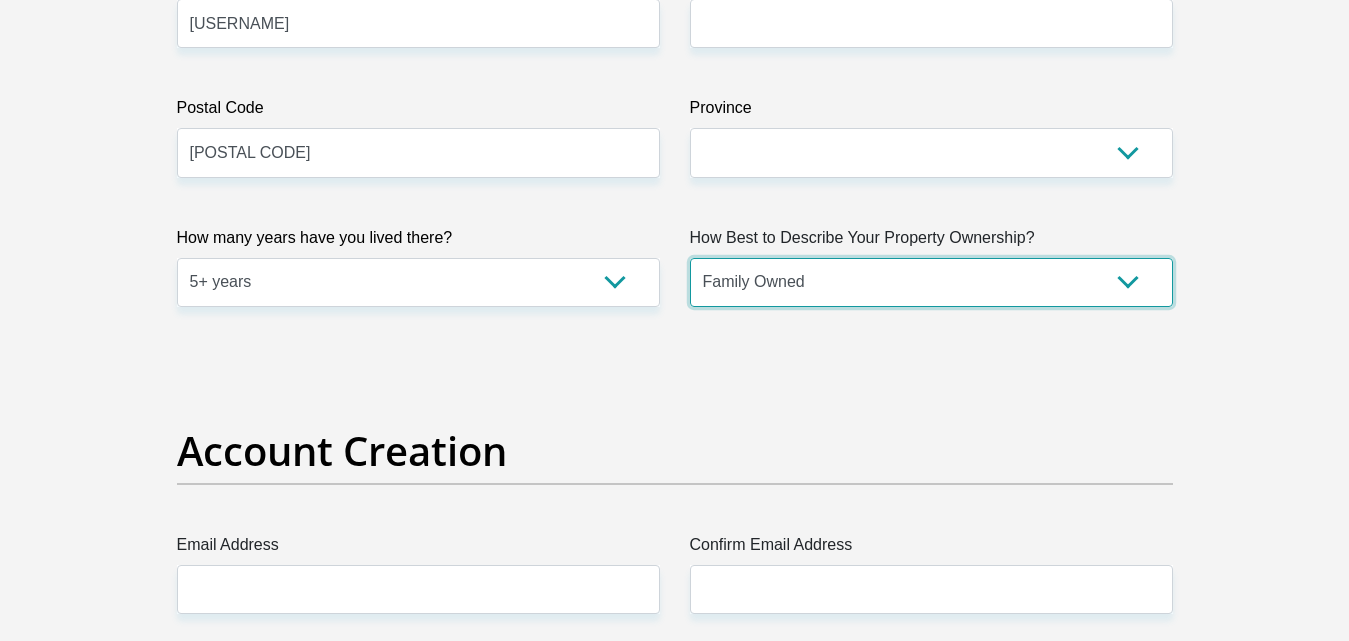 click on "Owned
Rented
Family Owned
Company Dwelling" at bounding box center (931, 282) 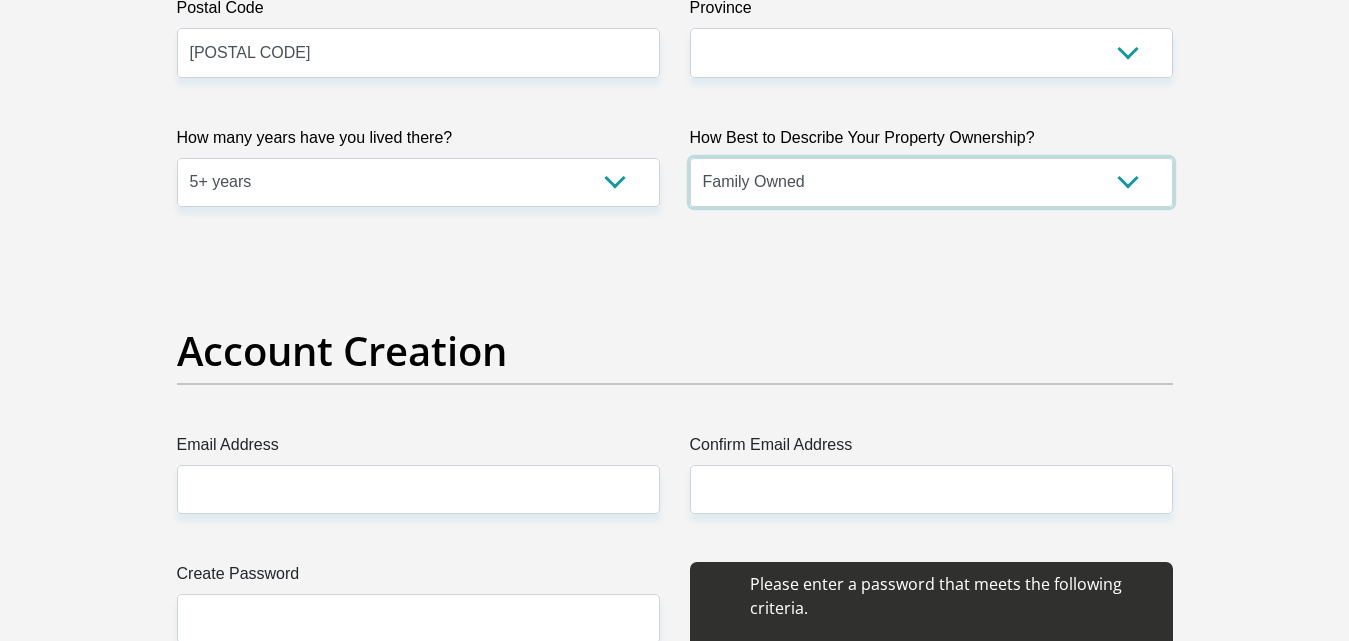 scroll, scrollTop: 1500, scrollLeft: 0, axis: vertical 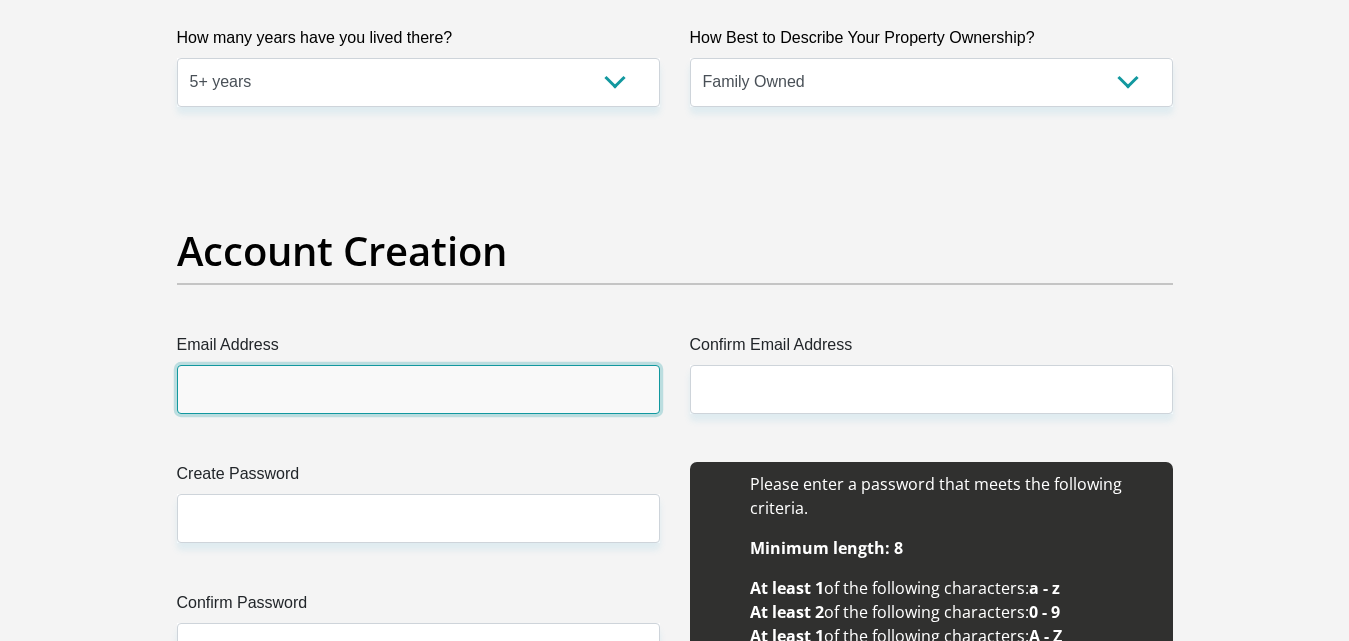 click on "Email Address" at bounding box center [418, 389] 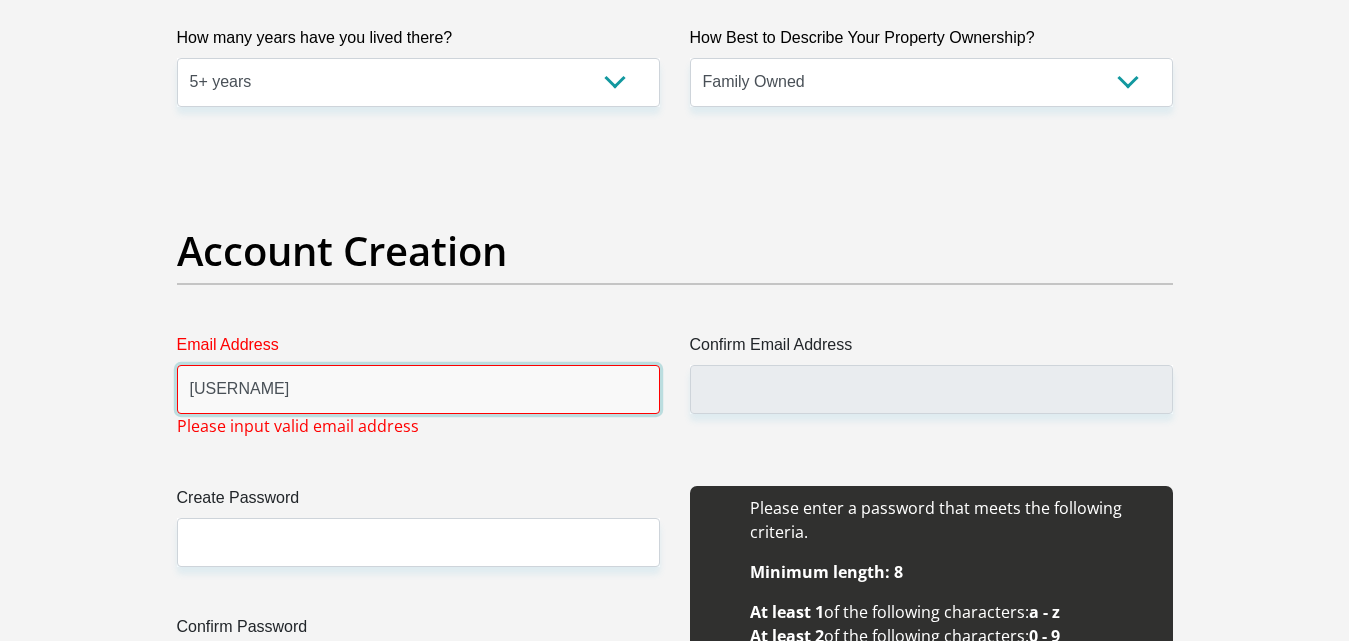 type on "S" 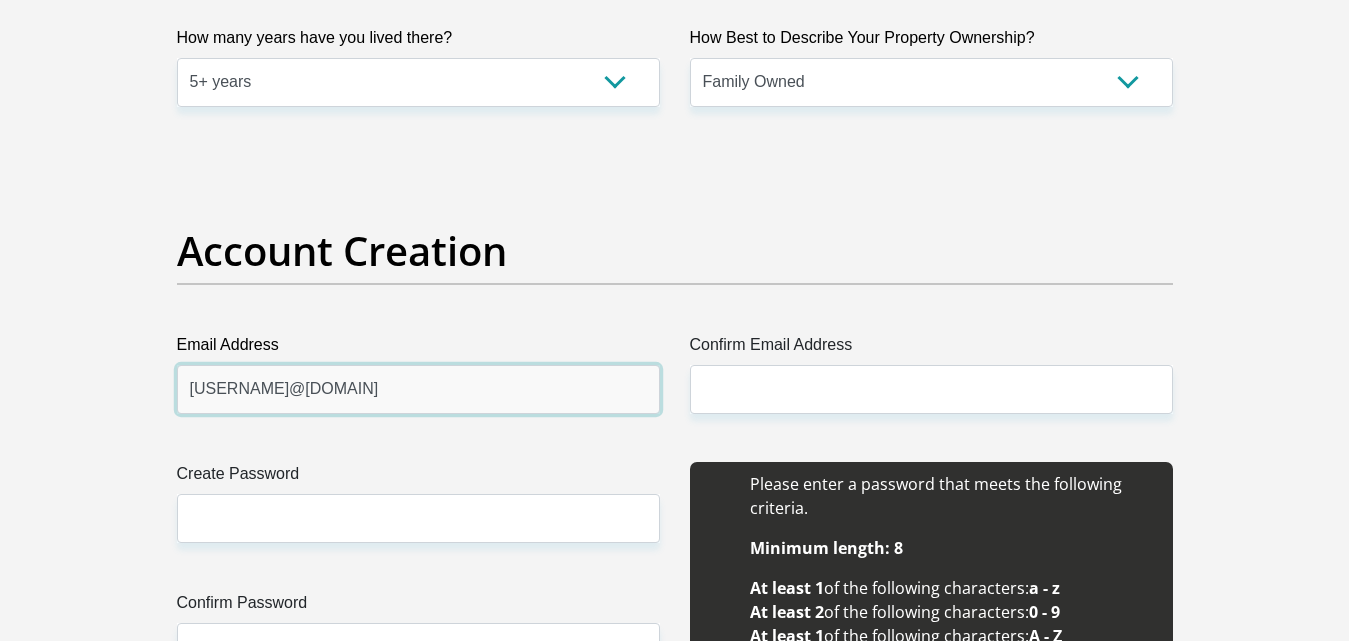 type on "[USERNAME]@[DOMAIN]" 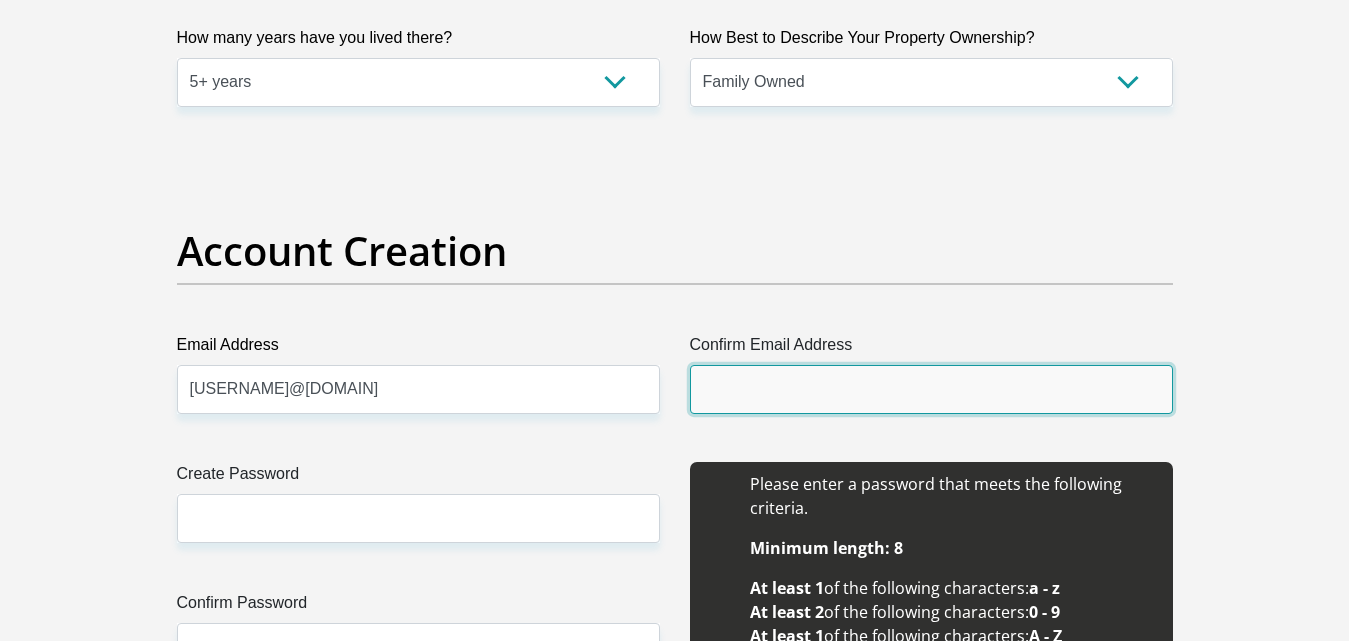 click on "Confirm Email Address" at bounding box center (931, 389) 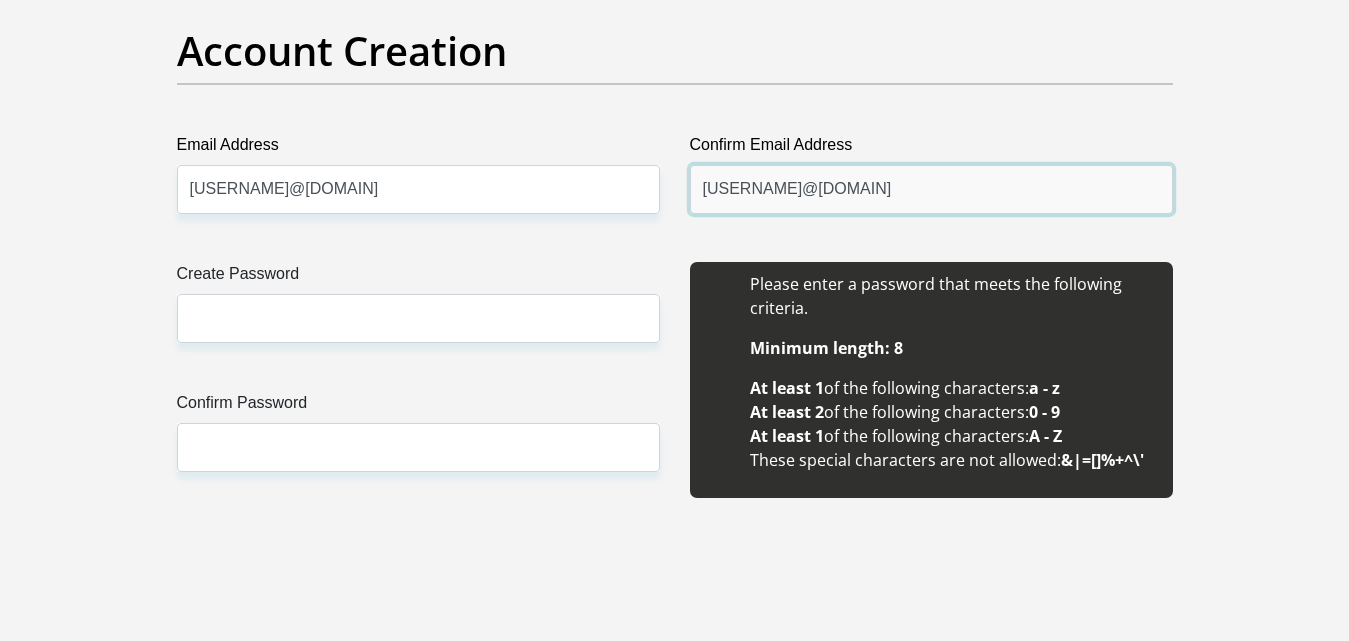 scroll, scrollTop: 1800, scrollLeft: 0, axis: vertical 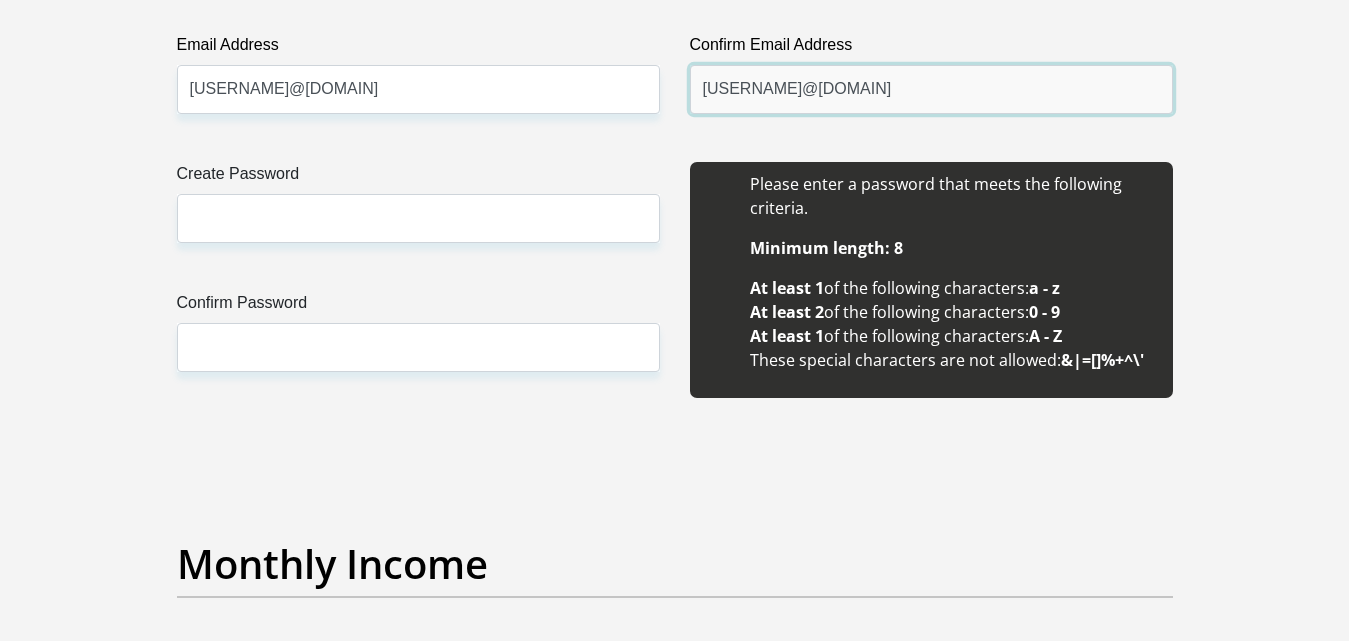type on "[USERNAME]@[DOMAIN]" 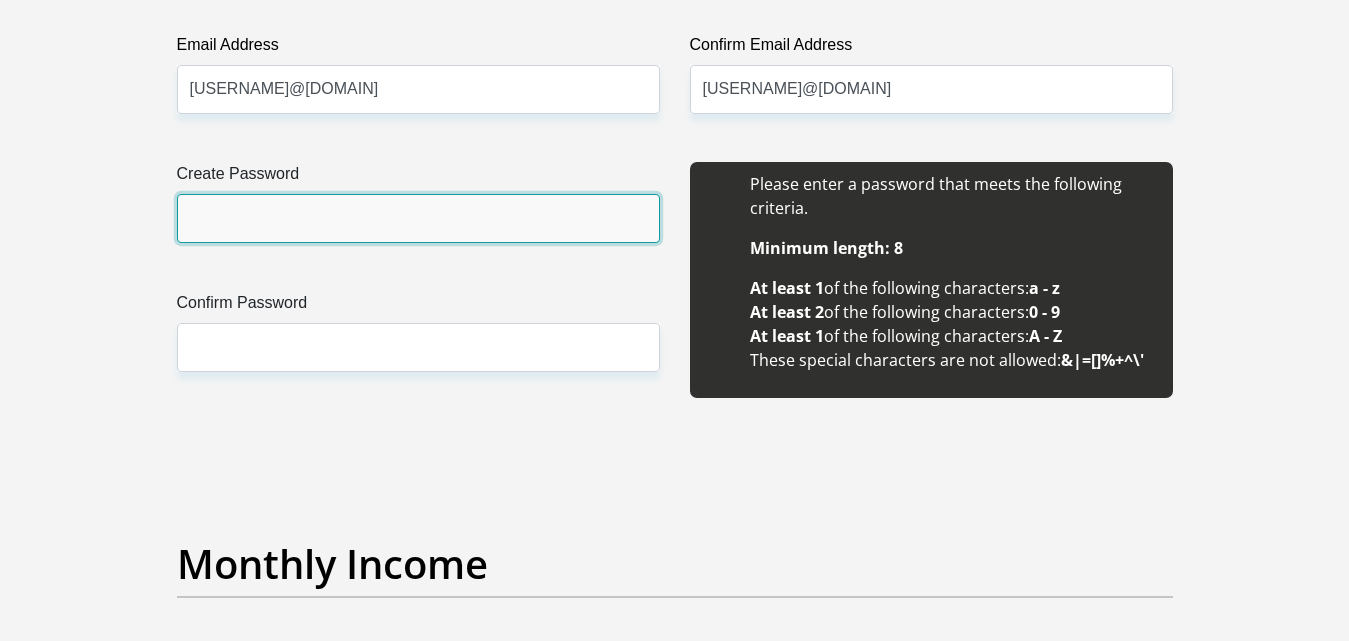 click on "Create Password" at bounding box center [418, 218] 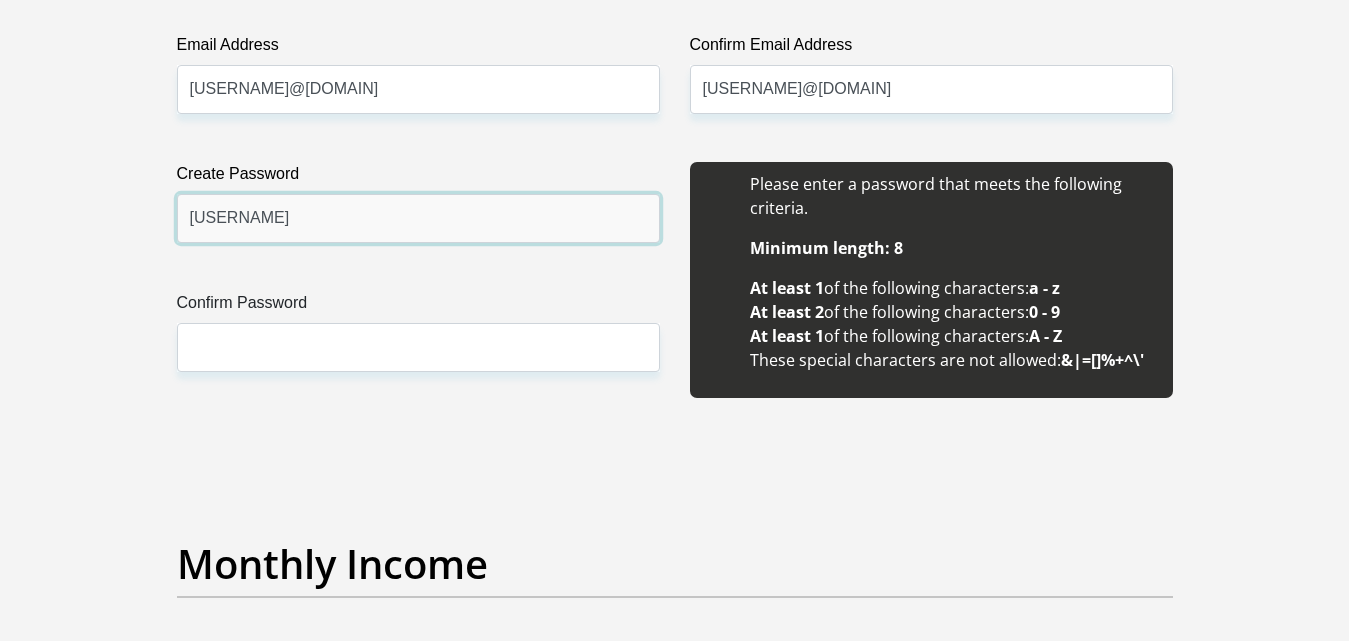 type on "[USERNAME]" 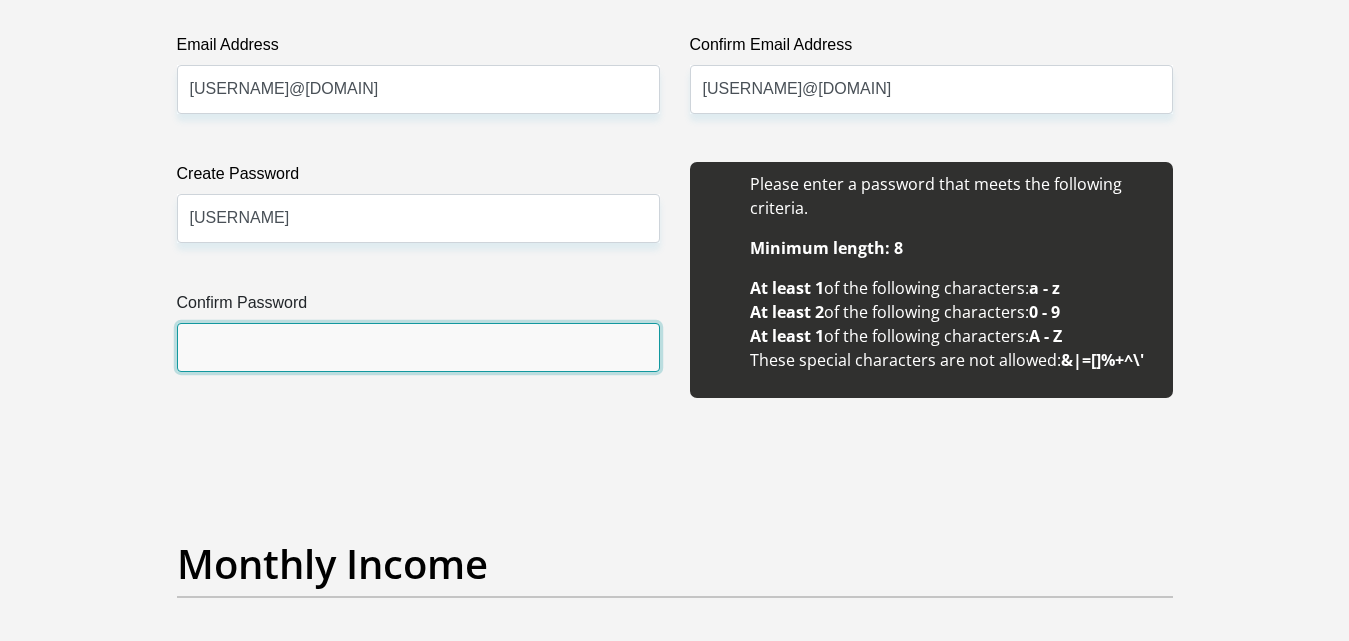 click on "Confirm Password" at bounding box center (418, 347) 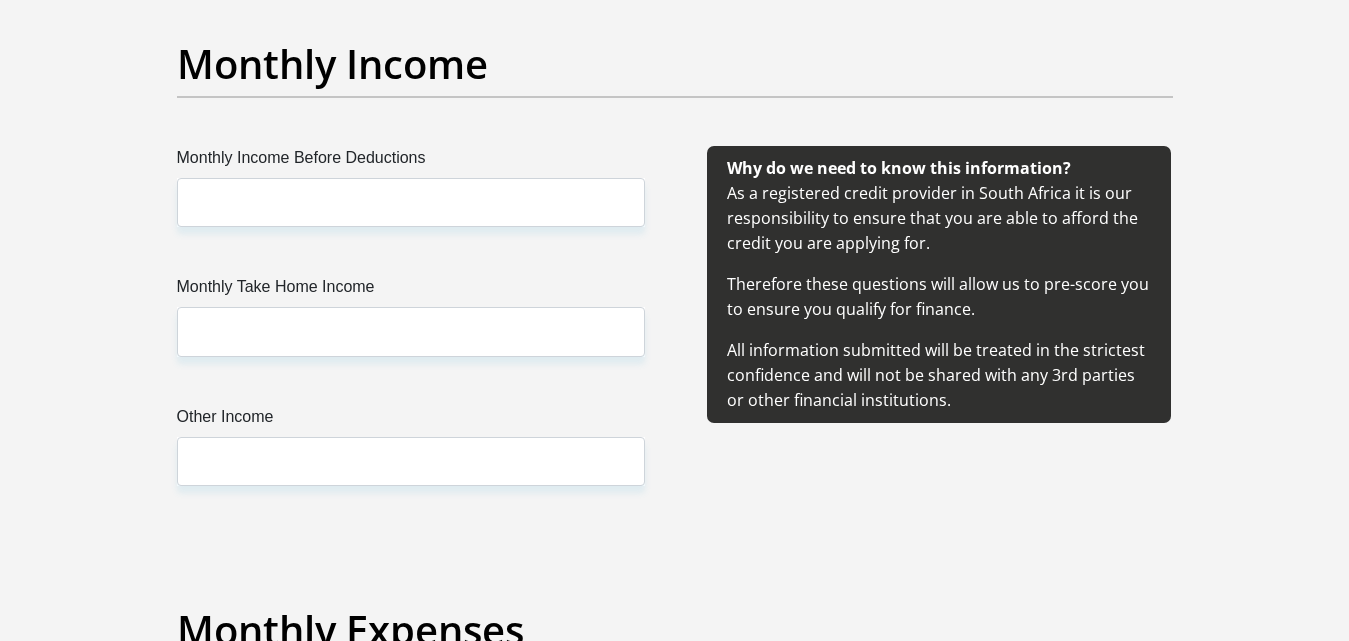scroll, scrollTop: 2137, scrollLeft: 0, axis: vertical 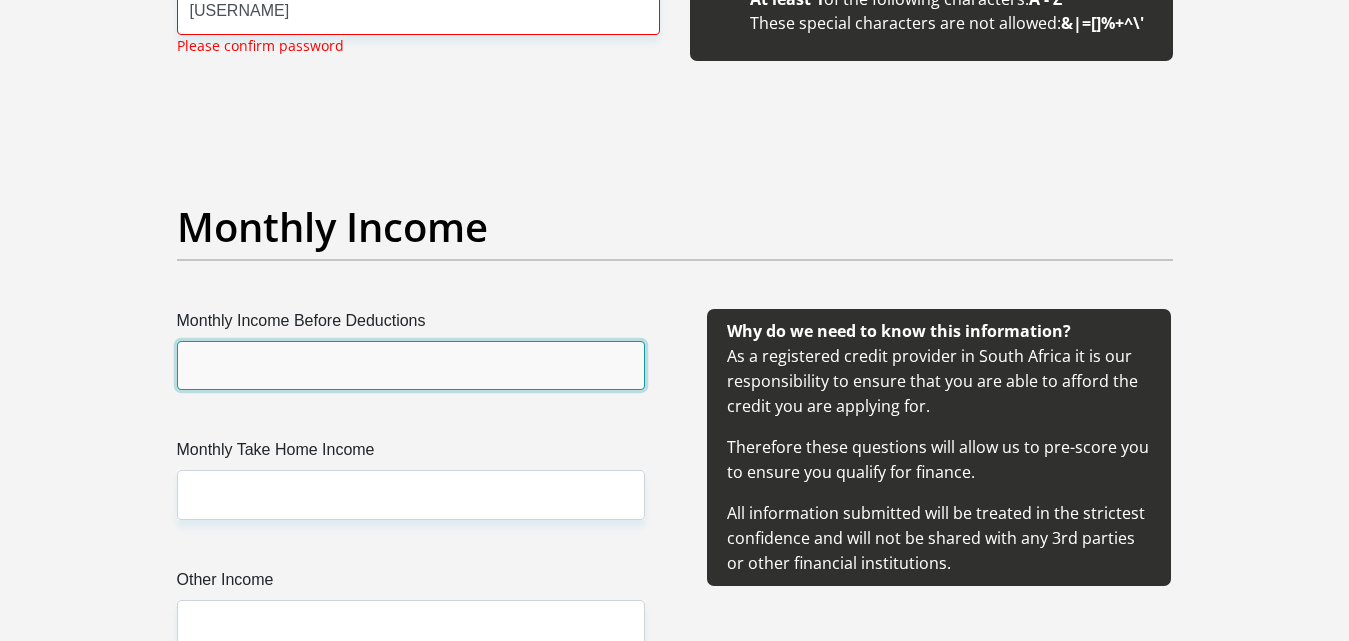 click on "Monthly Income Before Deductions" at bounding box center [411, 365] 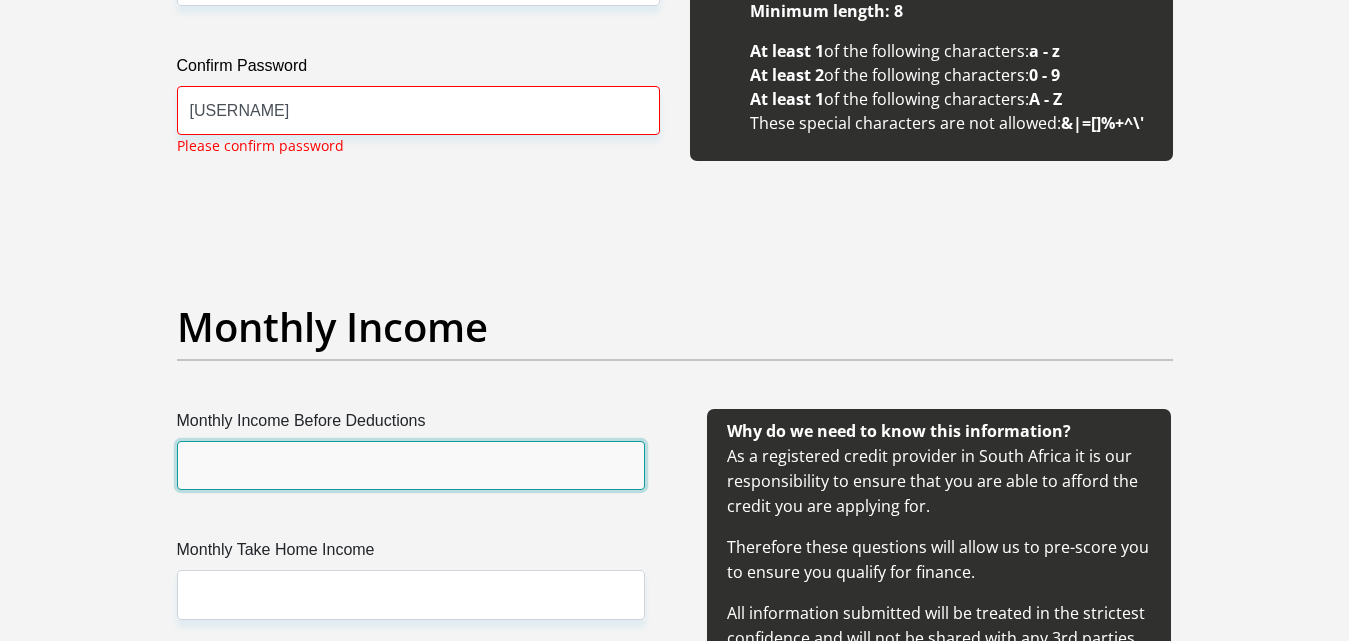 scroll, scrollTop: 1937, scrollLeft: 0, axis: vertical 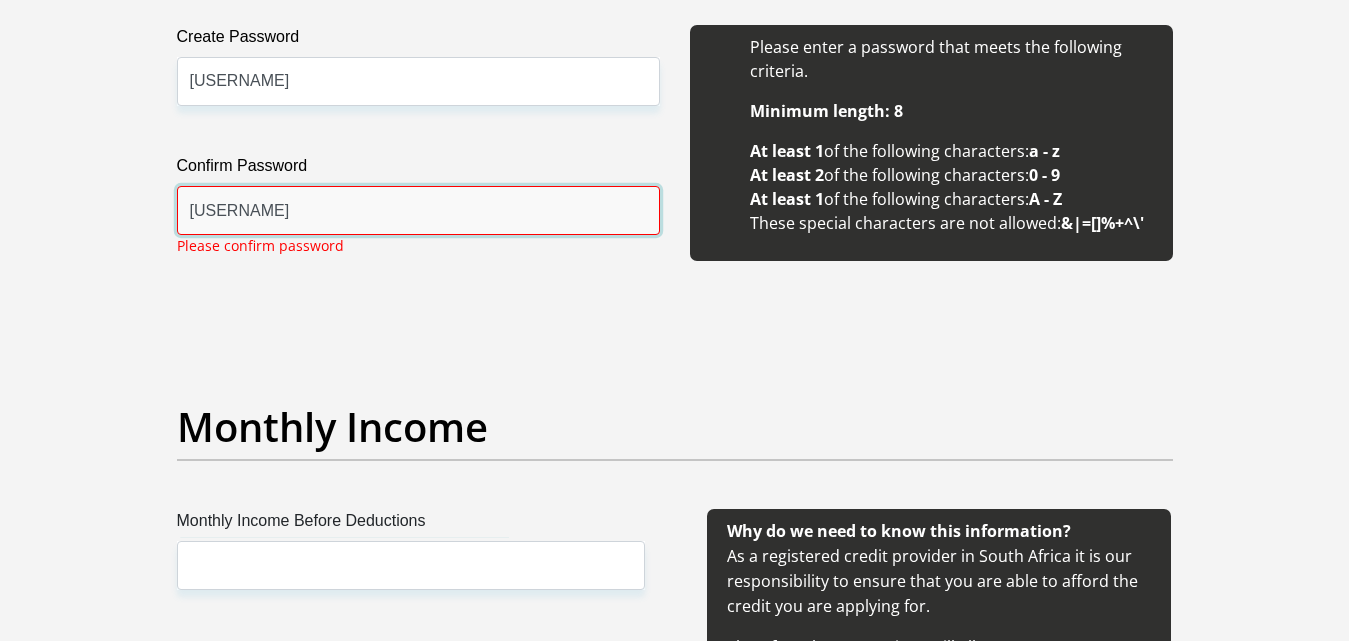 click on "[USERNAME]" at bounding box center [418, 210] 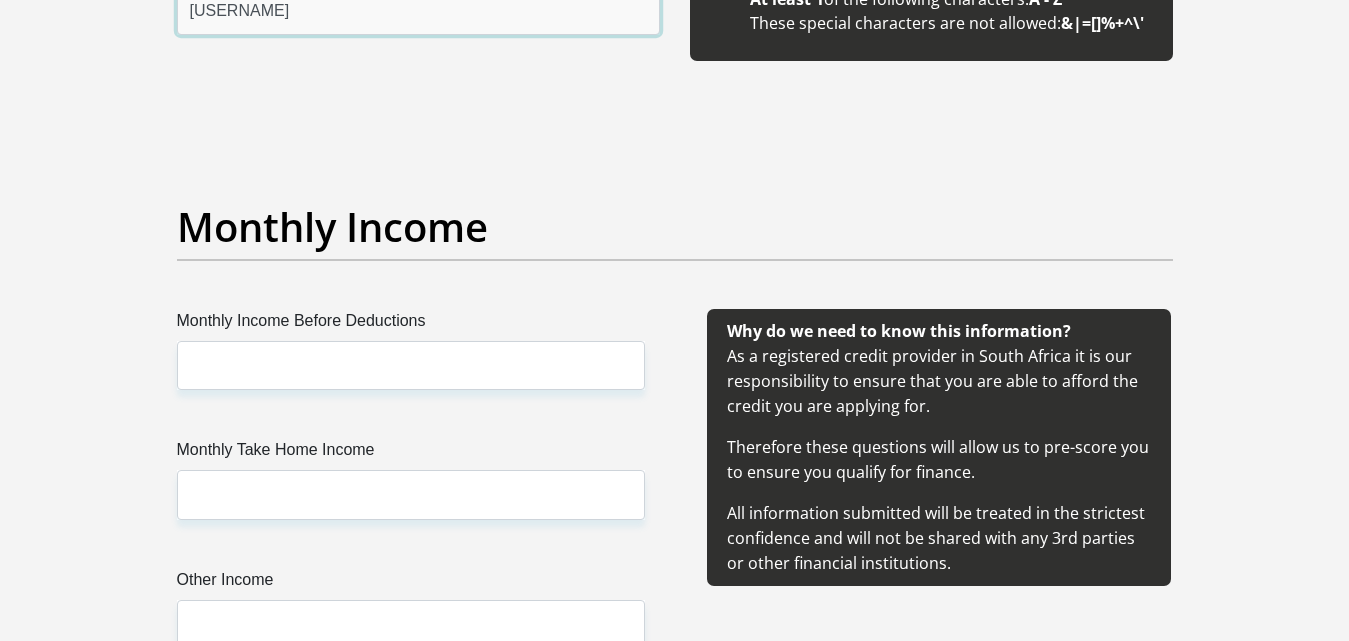 scroll, scrollTop: 2237, scrollLeft: 0, axis: vertical 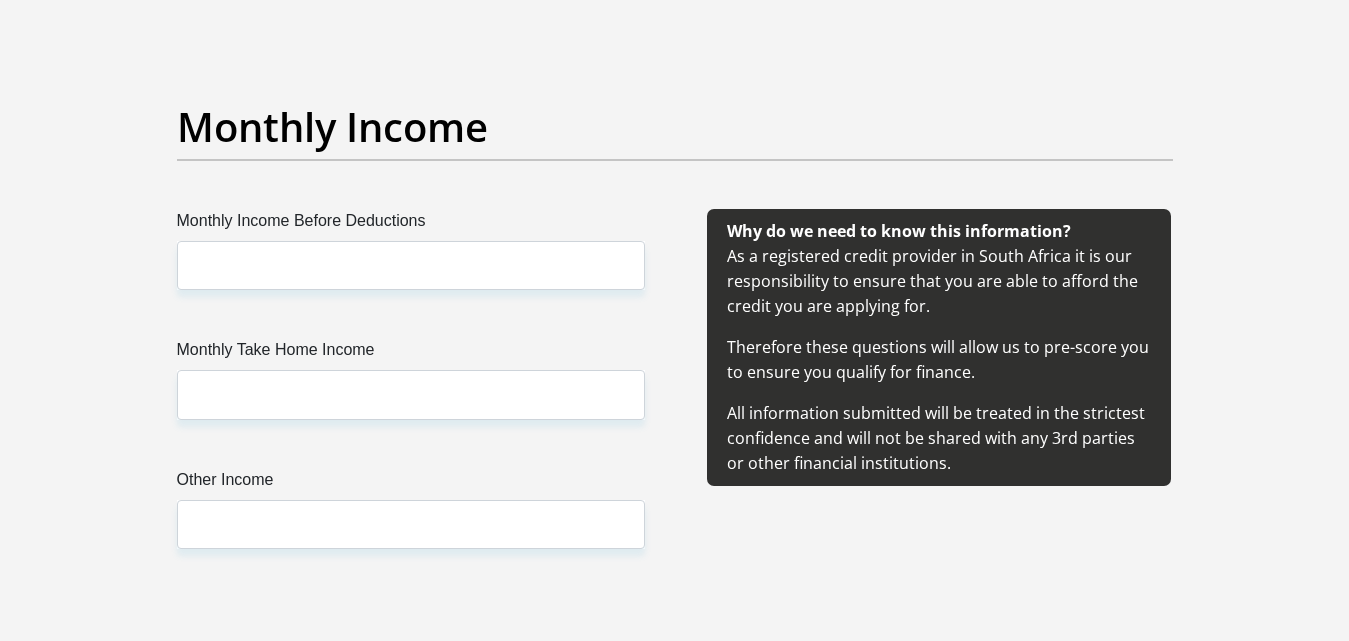 type on "[USERNAME]" 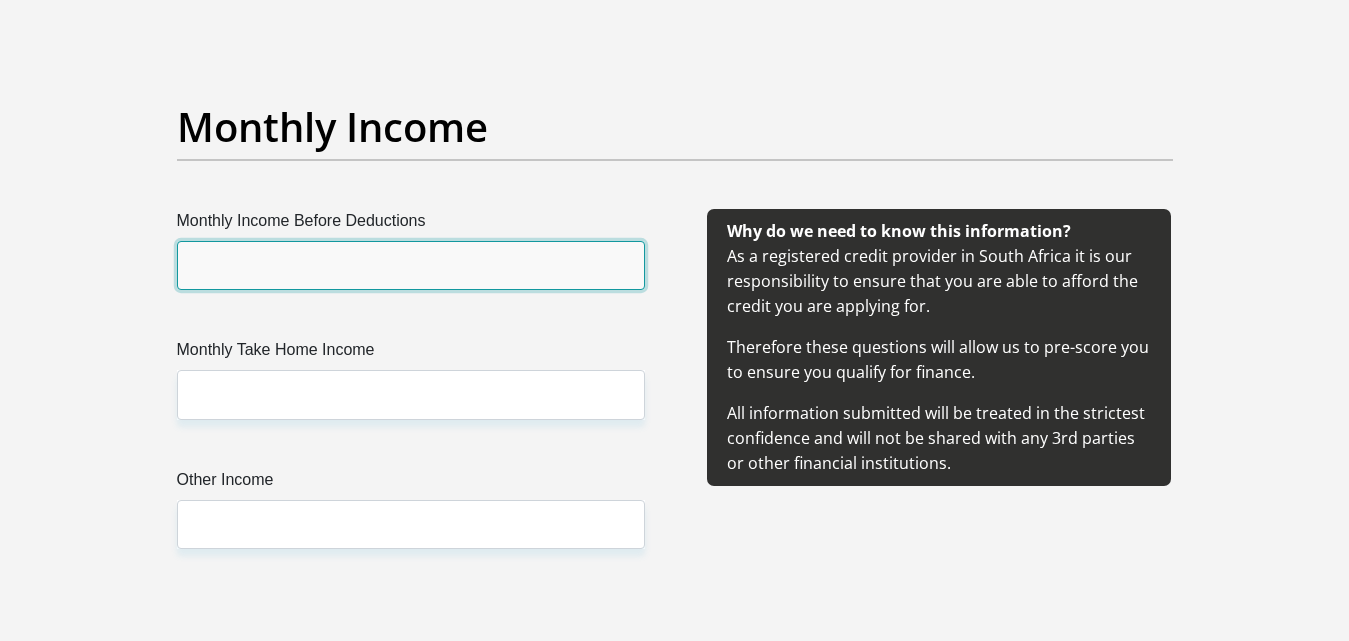 click on "Monthly Income Before Deductions" at bounding box center (411, 265) 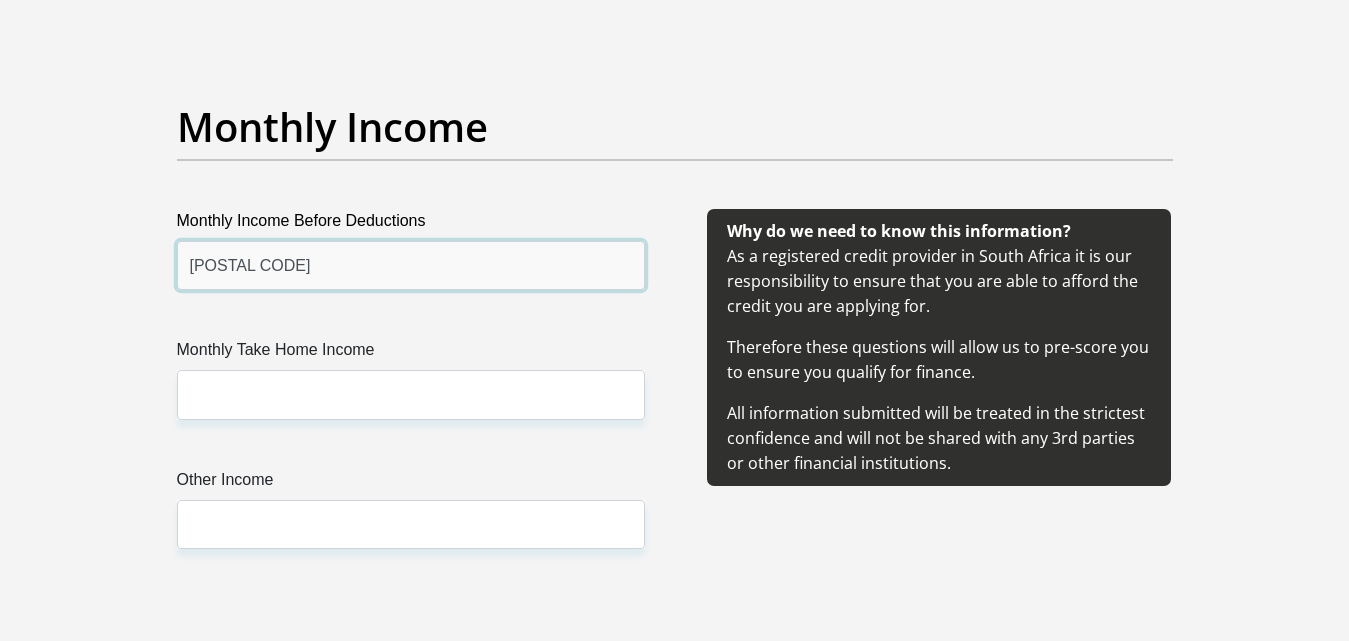 type on "[POSTAL CODE]" 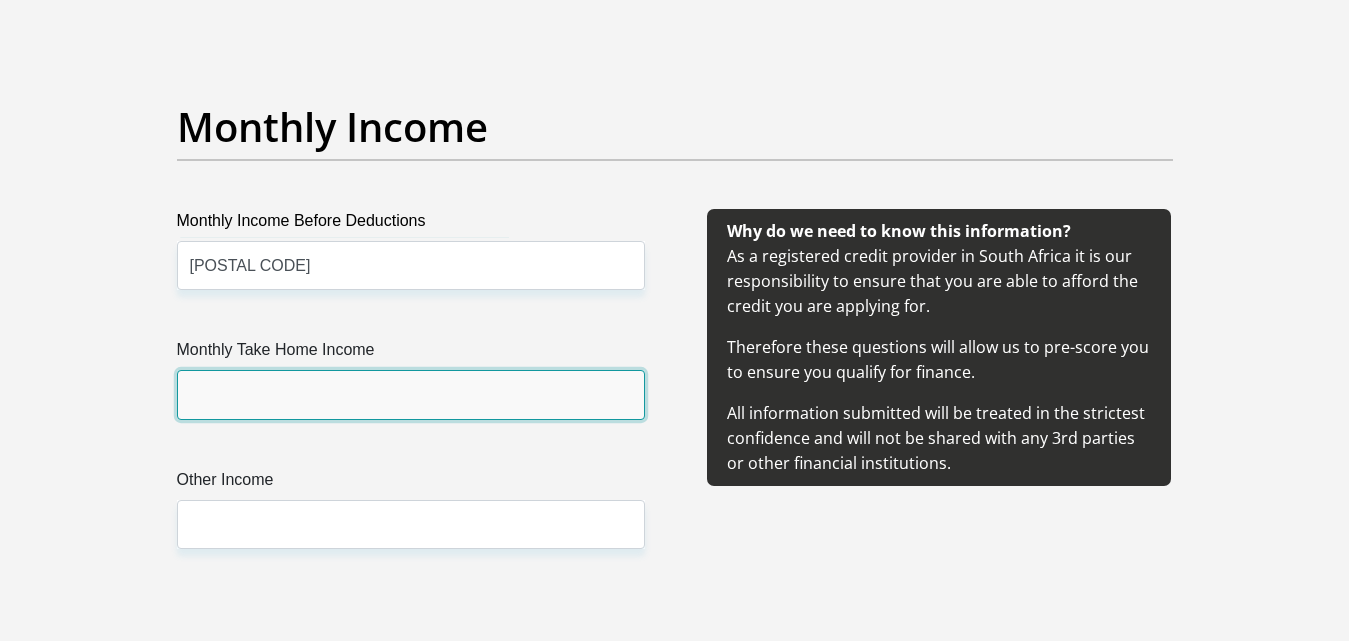 click on "Monthly Take Home Income" at bounding box center (411, 394) 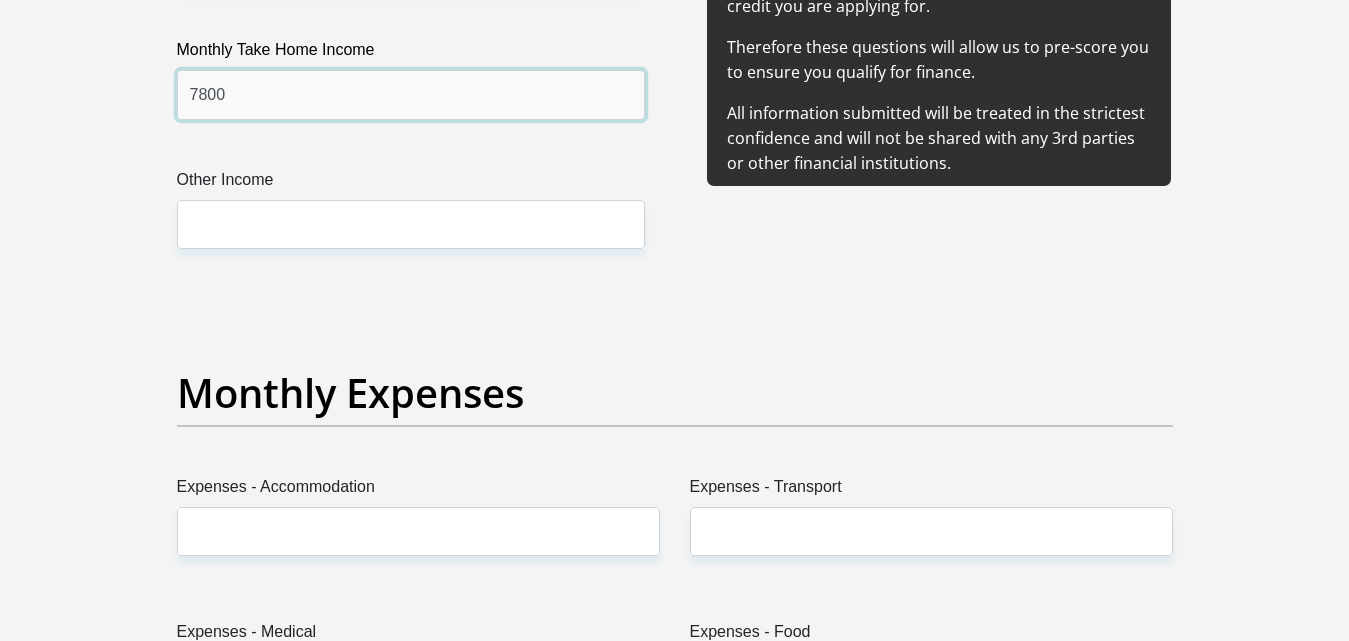 scroll, scrollTop: 2637, scrollLeft: 0, axis: vertical 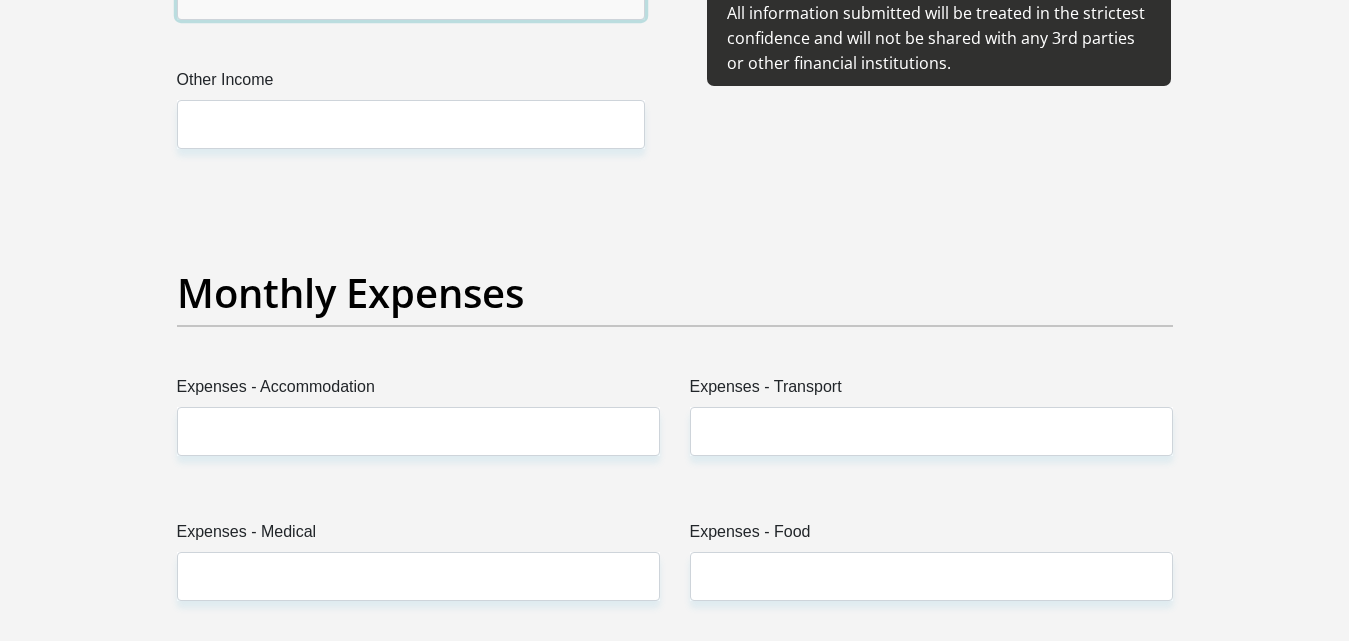 type on "7800" 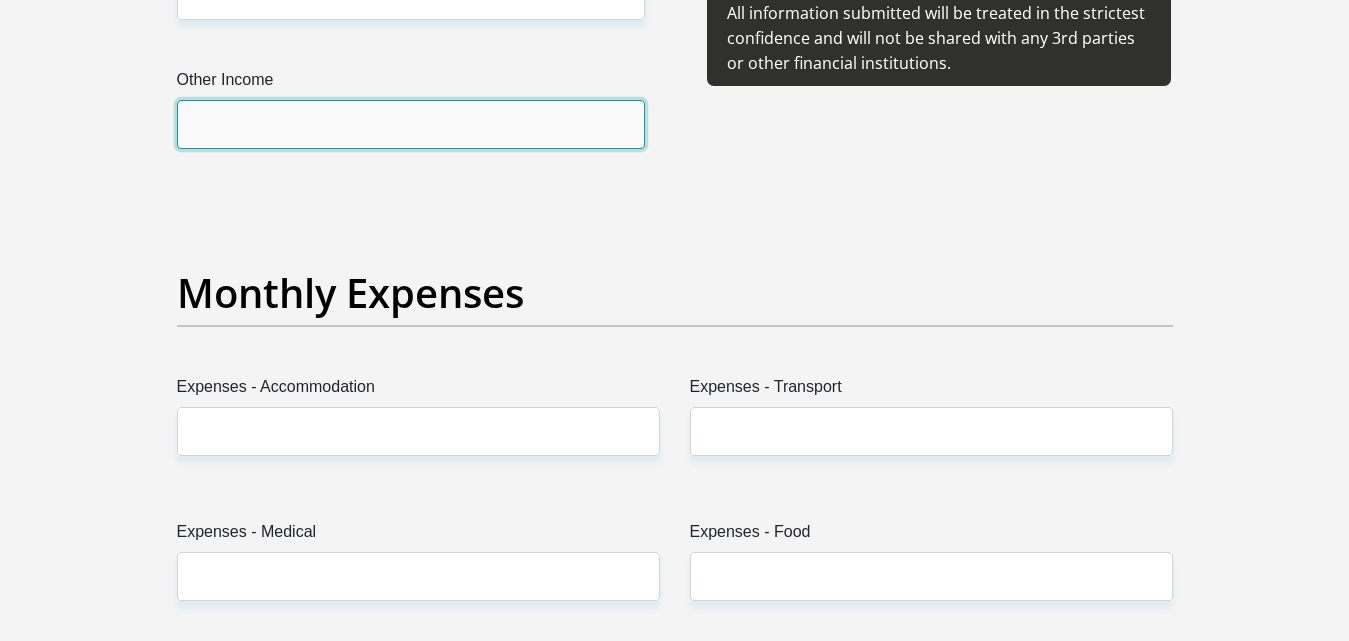 click on "Other Income" at bounding box center [411, 124] 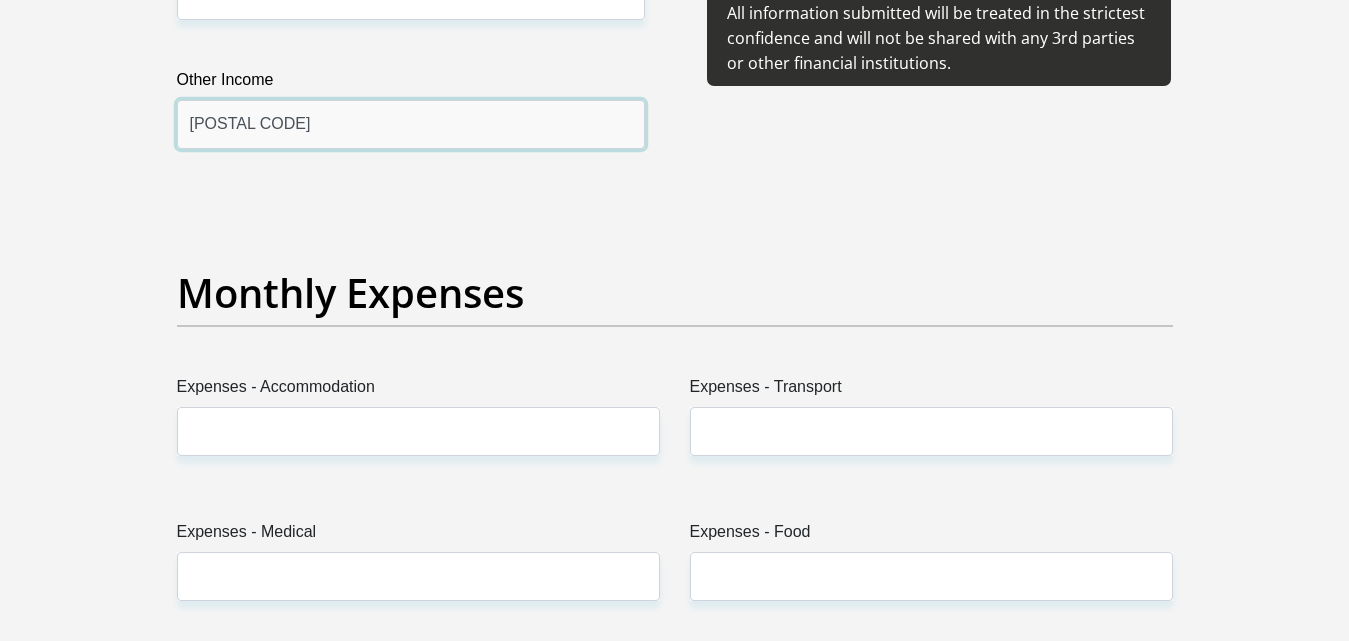 scroll, scrollTop: 2737, scrollLeft: 0, axis: vertical 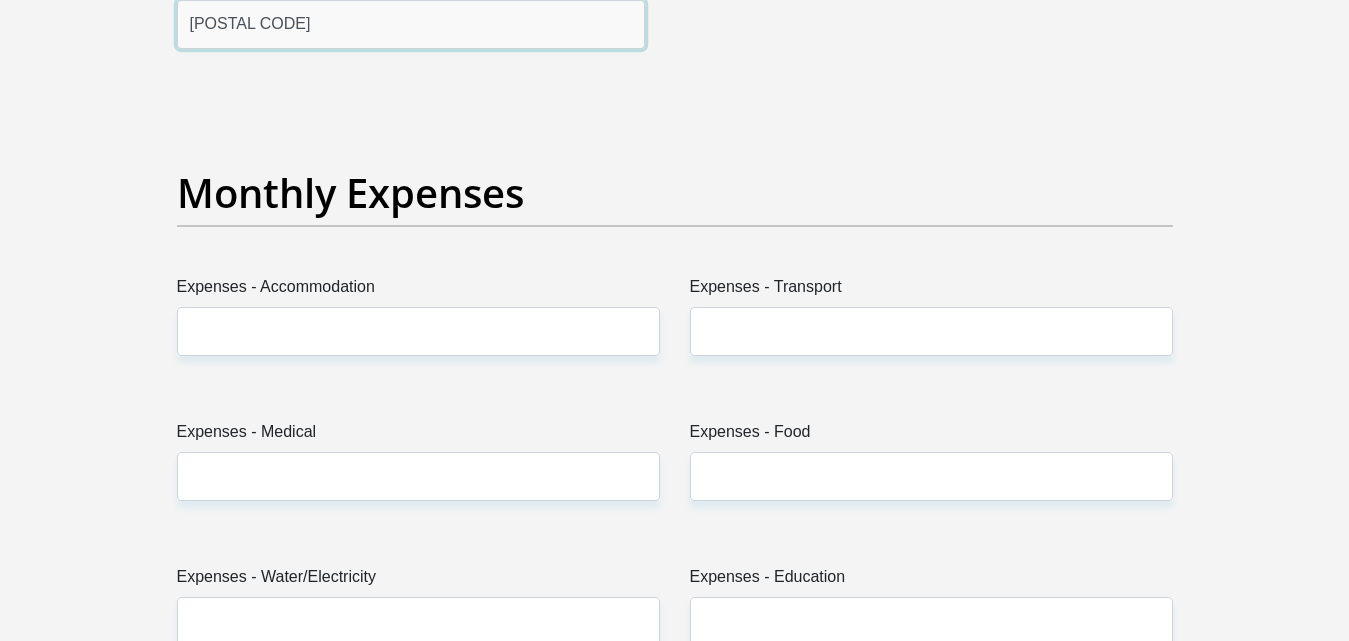 type on "[POSTAL CODE]" 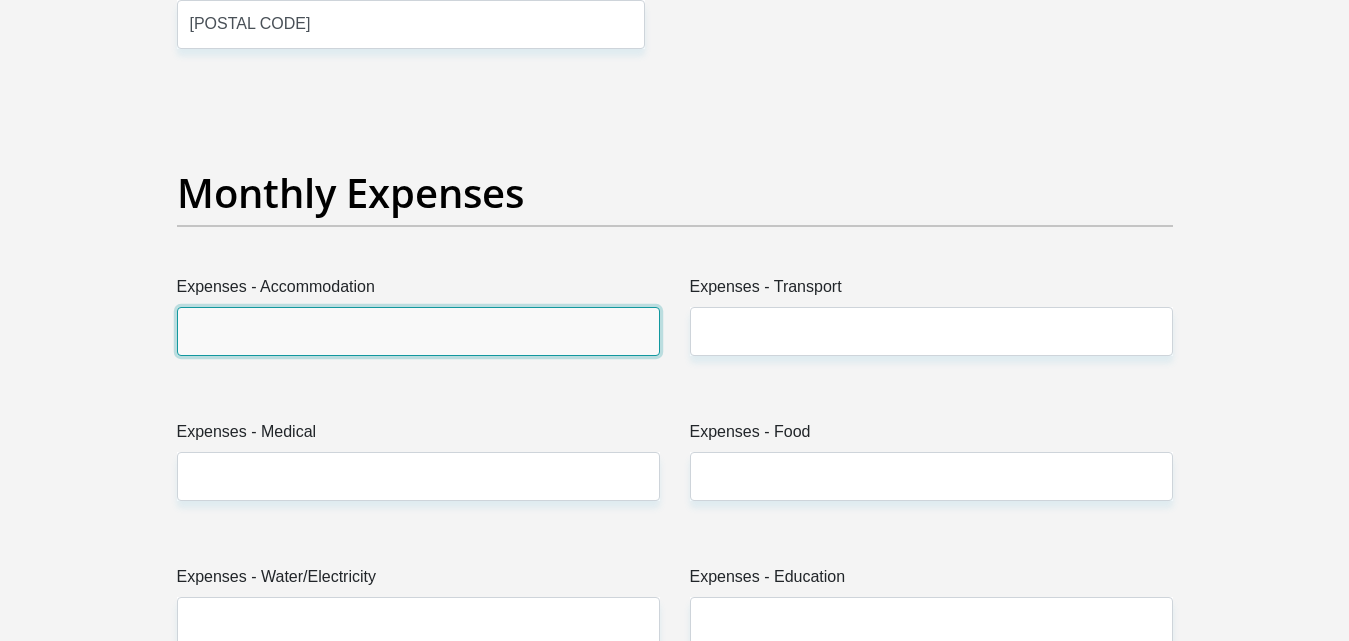 click on "Expenses - Accommodation" at bounding box center (418, 331) 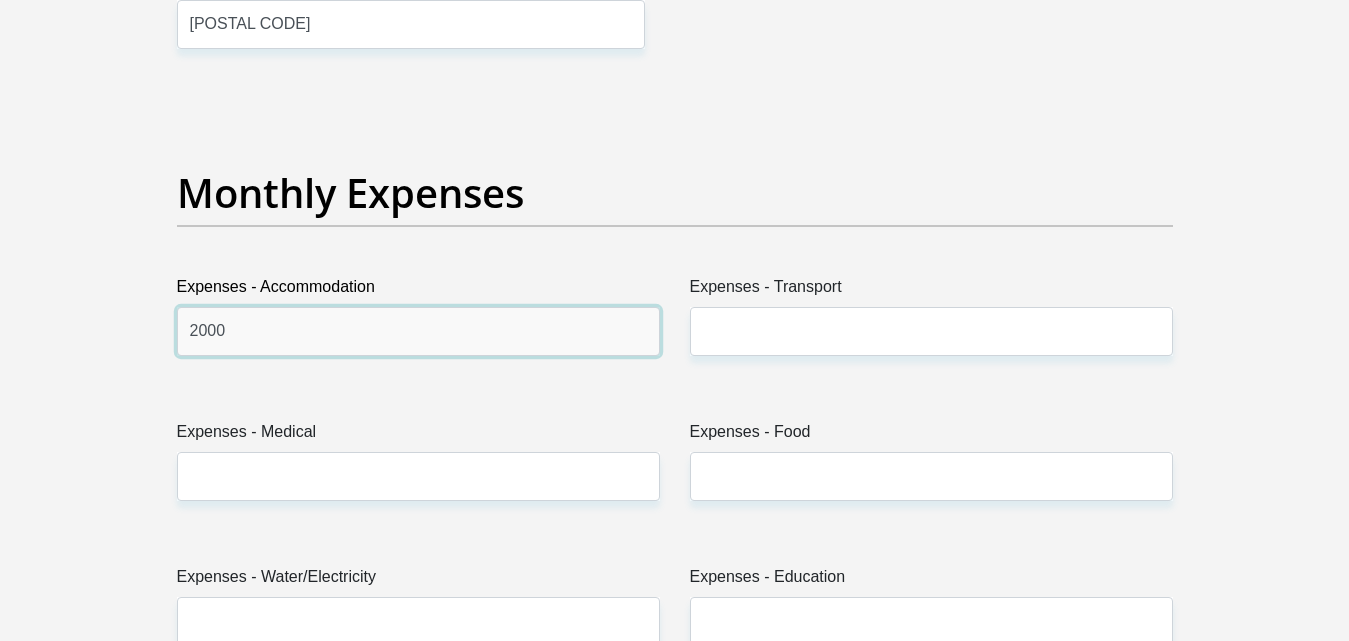 type on "2000" 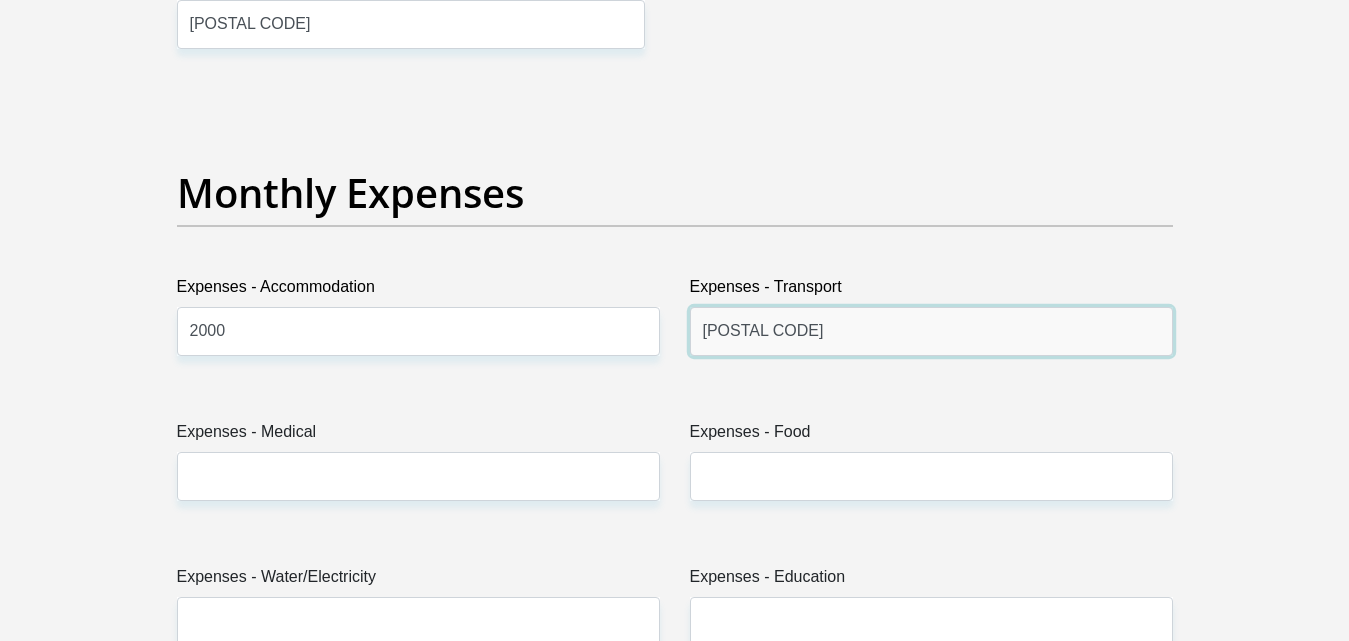 type on "[POSTAL CODE]" 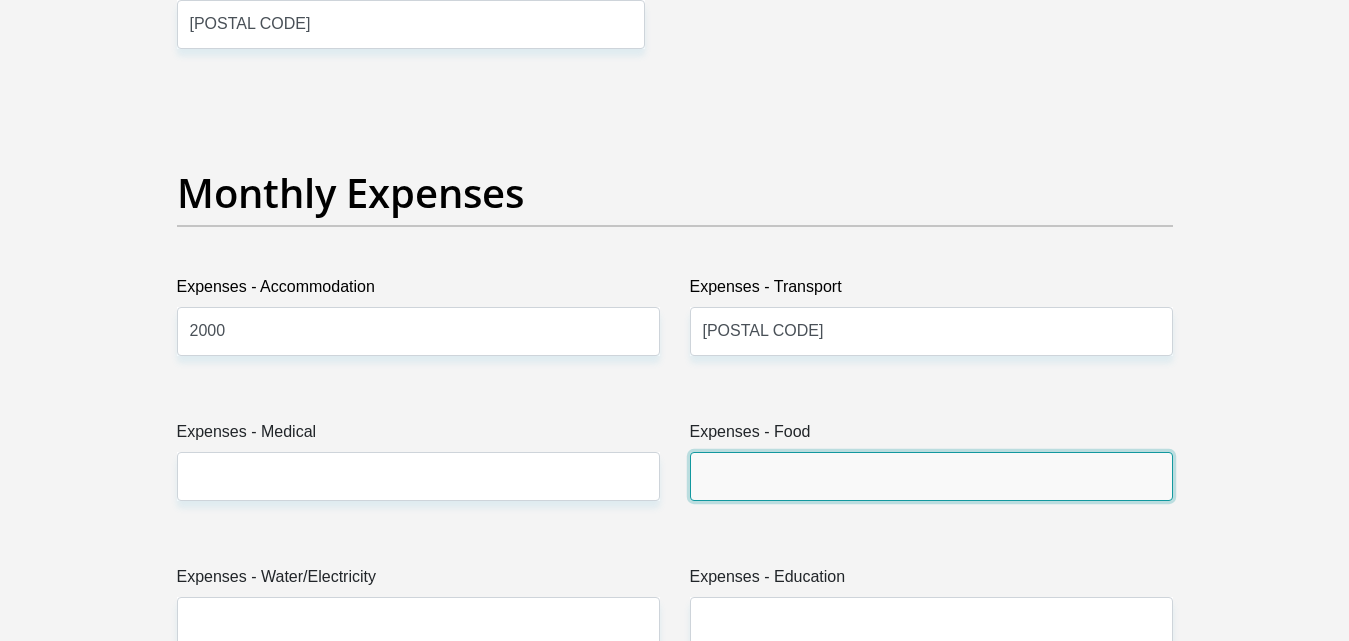 click on "Expenses - Food" at bounding box center [931, 476] 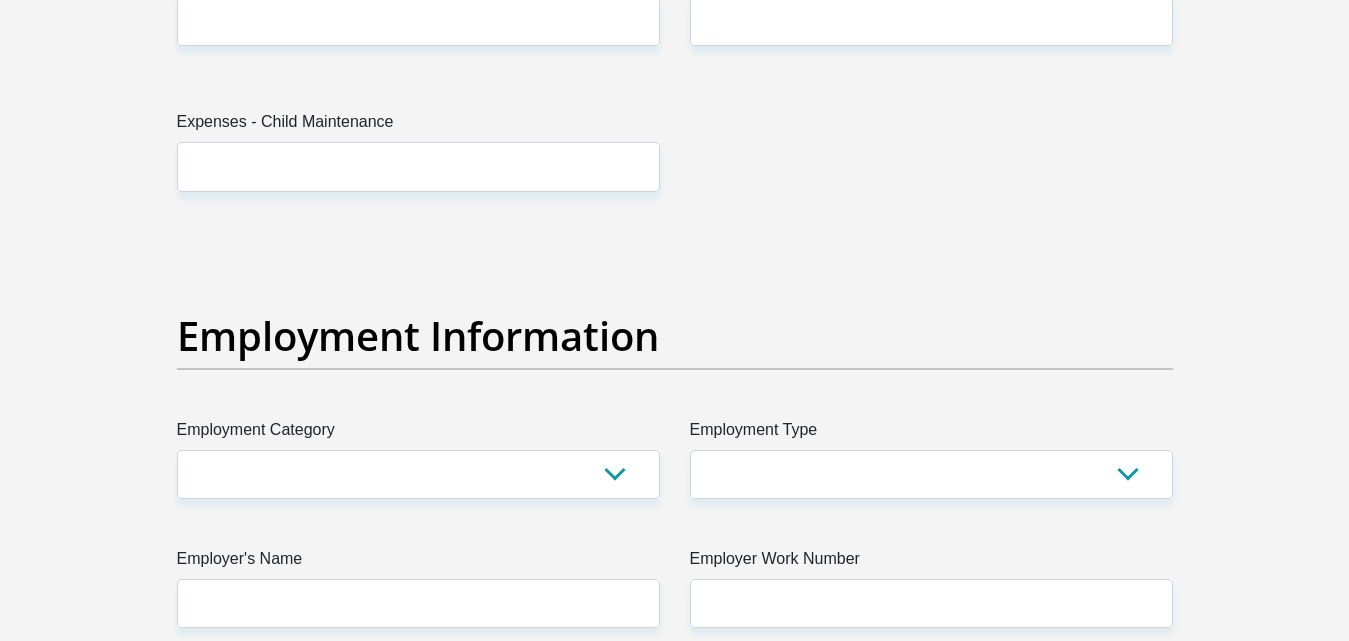 scroll, scrollTop: 3437, scrollLeft: 0, axis: vertical 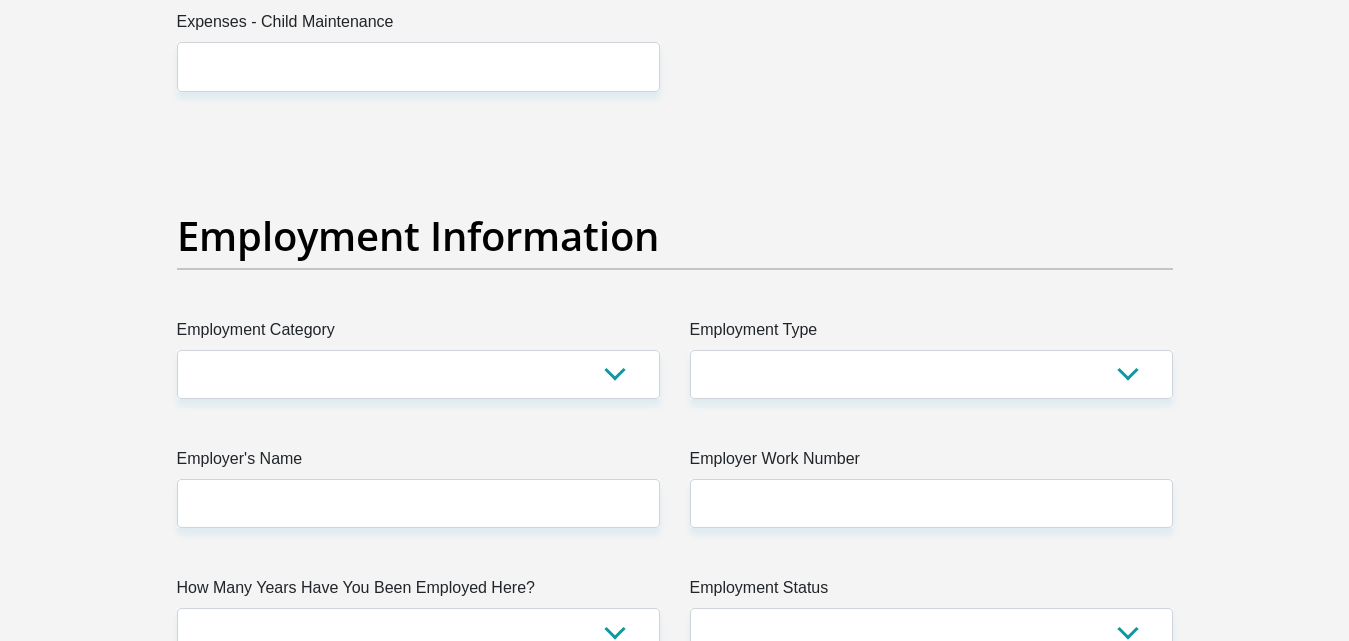 type on "2000" 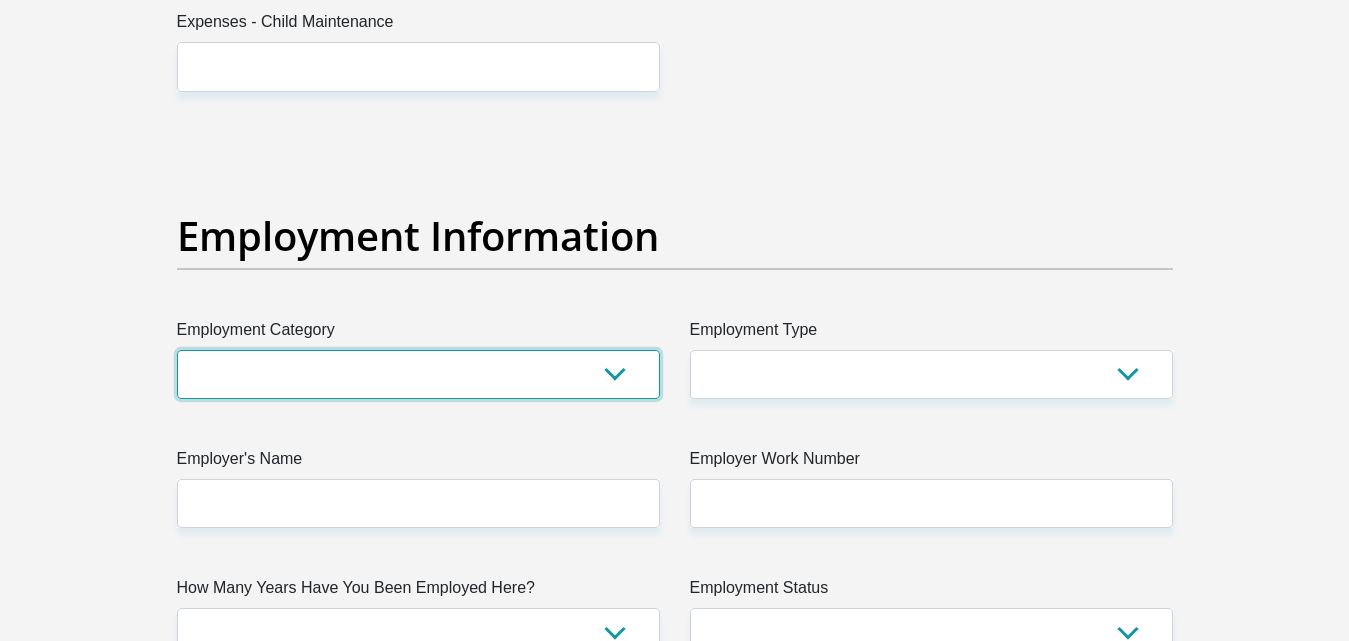 click on "AGRICULTURE
ALCOHOL & TOBACCO
CONSTRUCTION MATERIALS
METALLURGY
EQUIPMENT FOR RENEWABLE ENERGY
SPECIALIZED CONTRACTORS
CAR
GAMING (INCL. INTERNET
OTHER WHOLESALE
UNLICENSED PHARMACEUTICALS
CURRENCY EXCHANGE HOUSES
OTHER FINANCIAL INSTITUTIONS & INSURANCE
REAL ESTATE AGENTS
OIL & GAS
OTHER MATERIALS (E.G. IRON ORE)
PRECIOUS STONES & PRECIOUS METALS
POLITICAL ORGANIZATIONS
RELIGIOUS ORGANIZATIONS(NOT SECTS)
ACTI. HAVING BUSINESS DEAL WITH PUBLIC ADMINISTRATION
LAUNDROMATS" at bounding box center (418, 374) 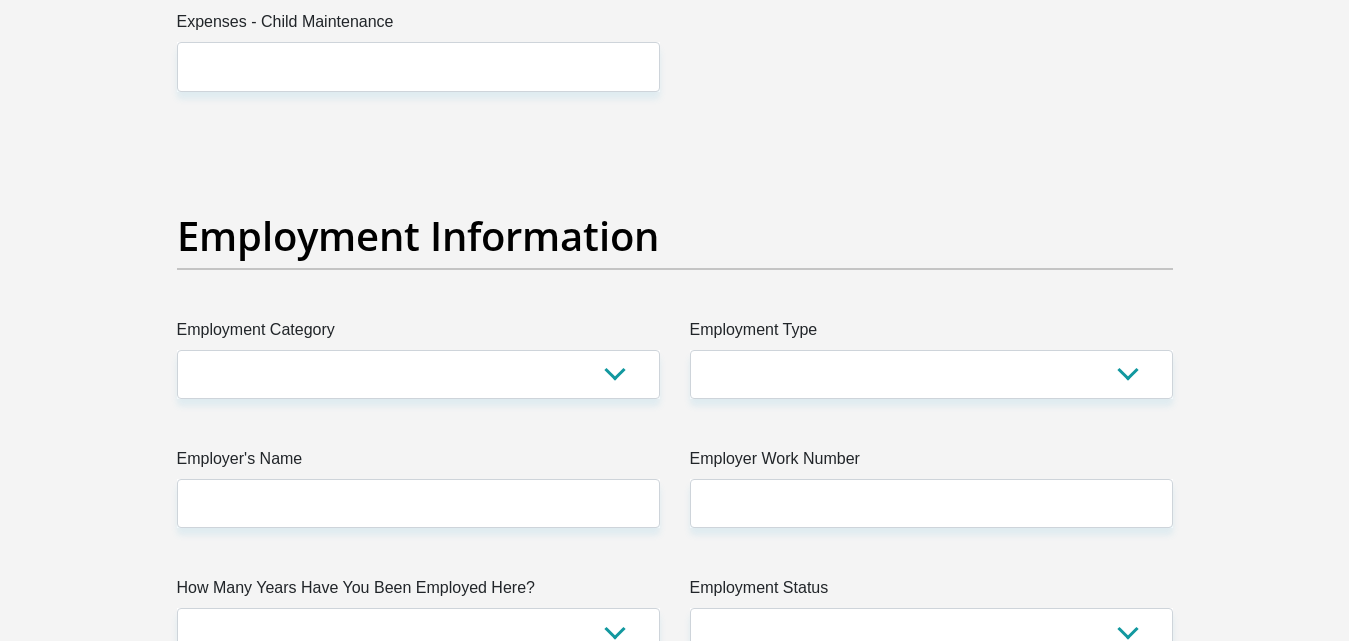 click on "Title
Mr
Ms
Mrs
Dr
Other
First Name
[FIRST]
Surname
[LAST]
ID Number
[ID NUMBER]
Please input valid ID number
Race
Black
Coloured
Indian
White
Other
Contact Number
[PHONE]
Please input valid contact number
Nationality
[NATIONALITY]
Afghanistan
Aland Islands" at bounding box center [675, 130] 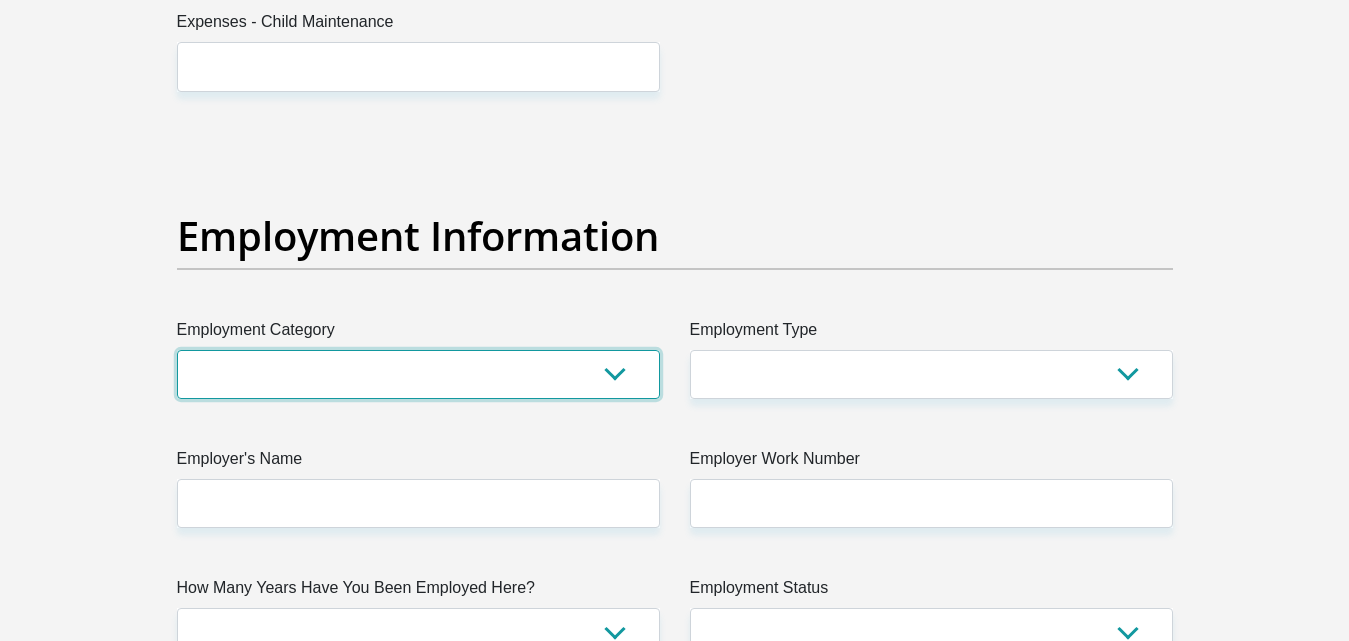 click on "AGRICULTURE
ALCOHOL & TOBACCO
CONSTRUCTION MATERIALS
METALLURGY
EQUIPMENT FOR RENEWABLE ENERGY
SPECIALIZED CONTRACTORS
CAR
GAMING (INCL. INTERNET
OTHER WHOLESALE
UNLICENSED PHARMACEUTICALS
CURRENCY EXCHANGE HOUSES
OTHER FINANCIAL INSTITUTIONS & INSURANCE
REAL ESTATE AGENTS
OIL & GAS
OTHER MATERIALS (E.G. IRON ORE)
PRECIOUS STONES & PRECIOUS METALS
POLITICAL ORGANIZATIONS
RELIGIOUS ORGANIZATIONS(NOT SECTS)
ACTI. HAVING BUSINESS DEAL WITH PUBLIC ADMINISTRATION
LAUNDROMATS" at bounding box center [418, 374] 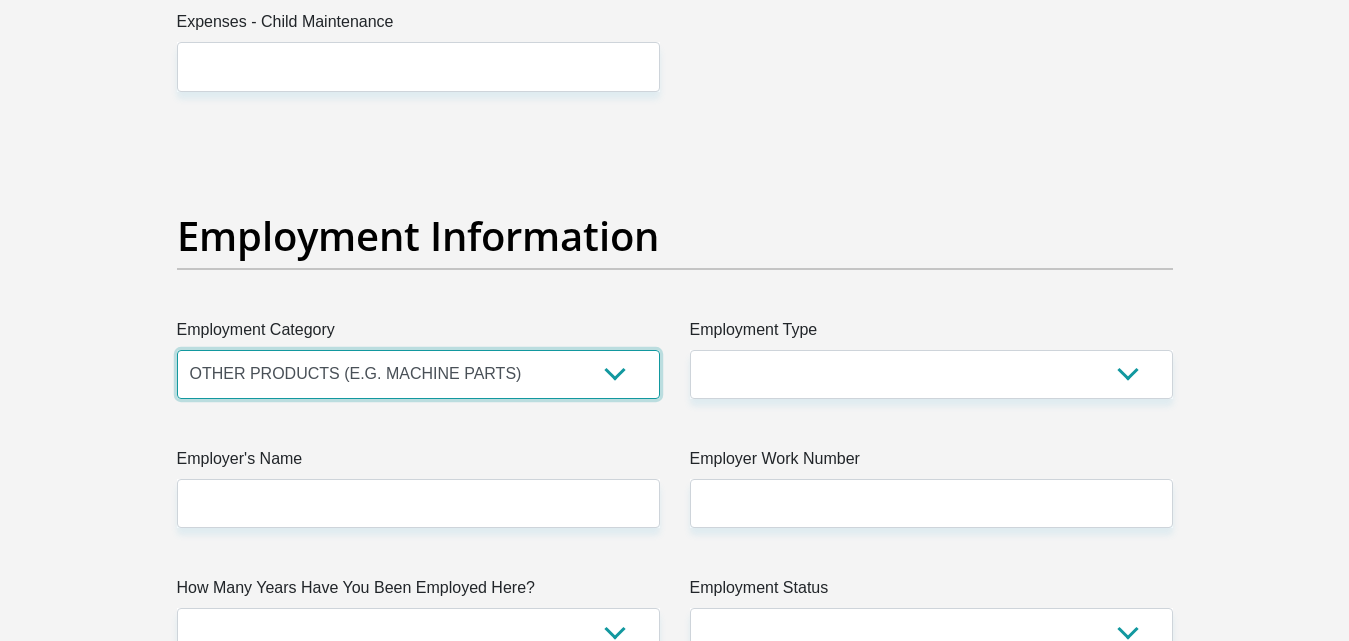 click on "AGRICULTURE
ALCOHOL & TOBACCO
CONSTRUCTION MATERIALS
METALLURGY
EQUIPMENT FOR RENEWABLE ENERGY
SPECIALIZED CONTRACTORS
CAR
GAMING (INCL. INTERNET
OTHER WHOLESALE
UNLICENSED PHARMACEUTICALS
CURRENCY EXCHANGE HOUSES
OTHER FINANCIAL INSTITUTIONS & INSURANCE
REAL ESTATE AGENTS
OIL & GAS
OTHER MATERIALS (E.G. IRON ORE)
PRECIOUS STONES & PRECIOUS METALS
POLITICAL ORGANIZATIONS
RELIGIOUS ORGANIZATIONS(NOT SECTS)
ACTI. HAVING BUSINESS DEAL WITH PUBLIC ADMINISTRATION
LAUNDROMATS" at bounding box center [418, 374] 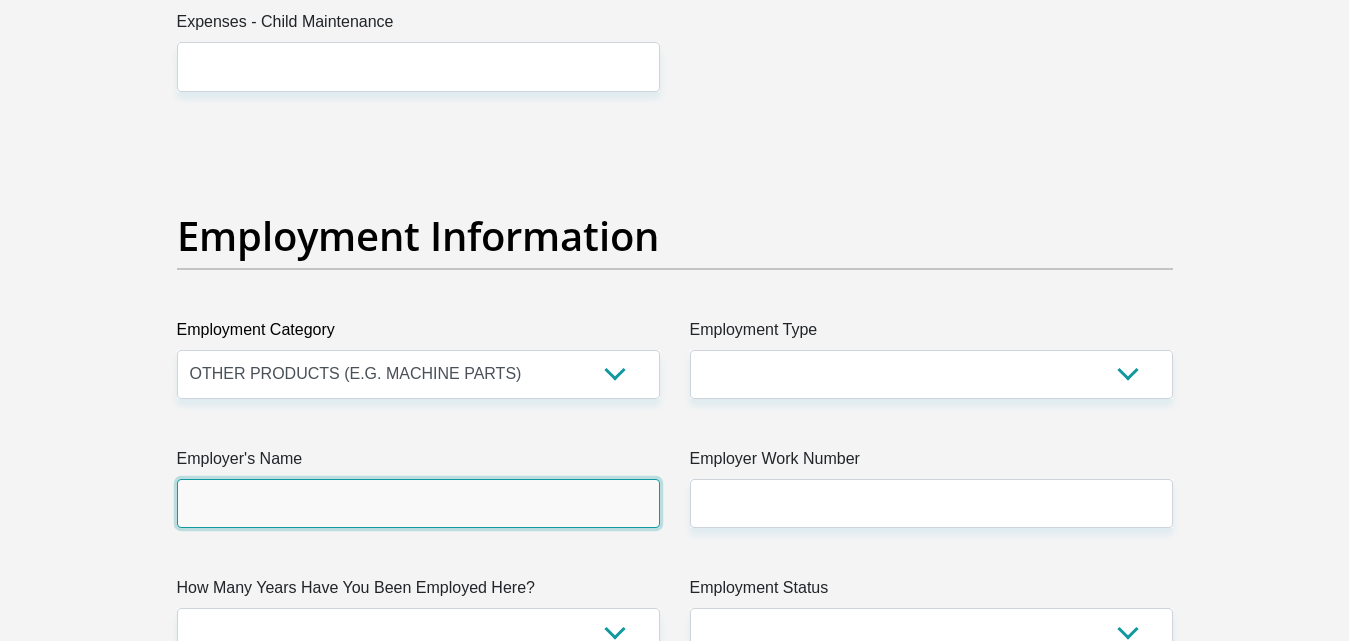 click on "Employer's Name" at bounding box center (418, 503) 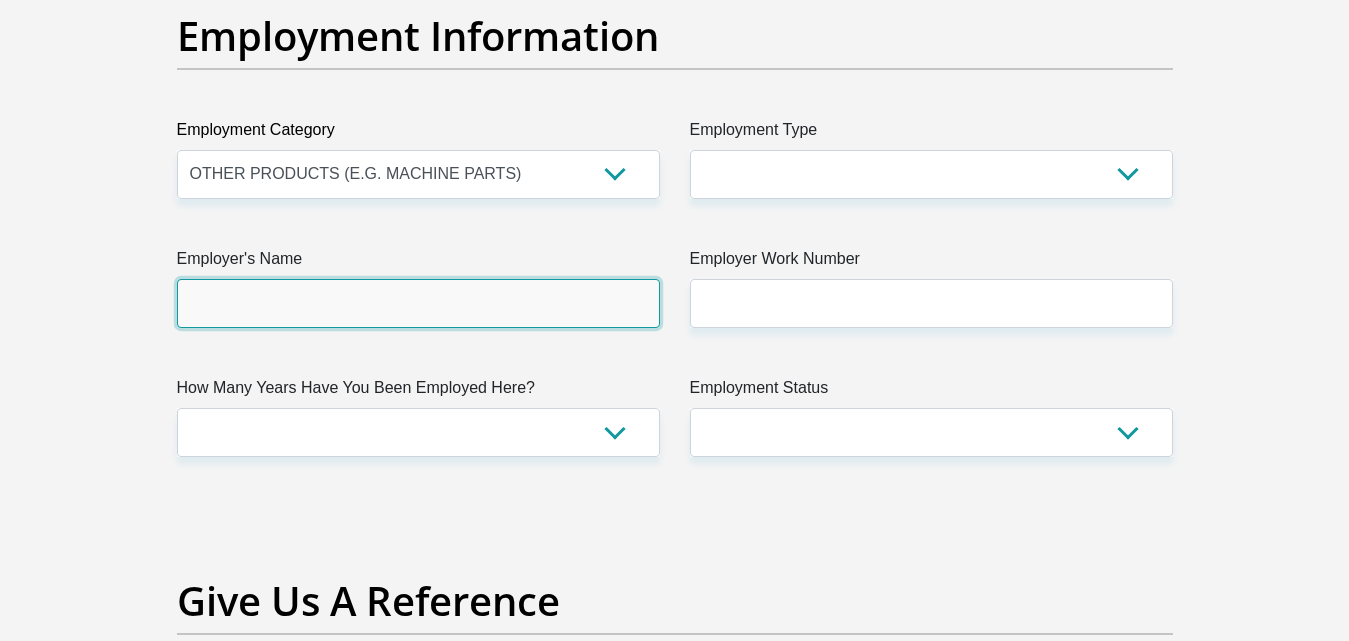 scroll, scrollTop: 3537, scrollLeft: 0, axis: vertical 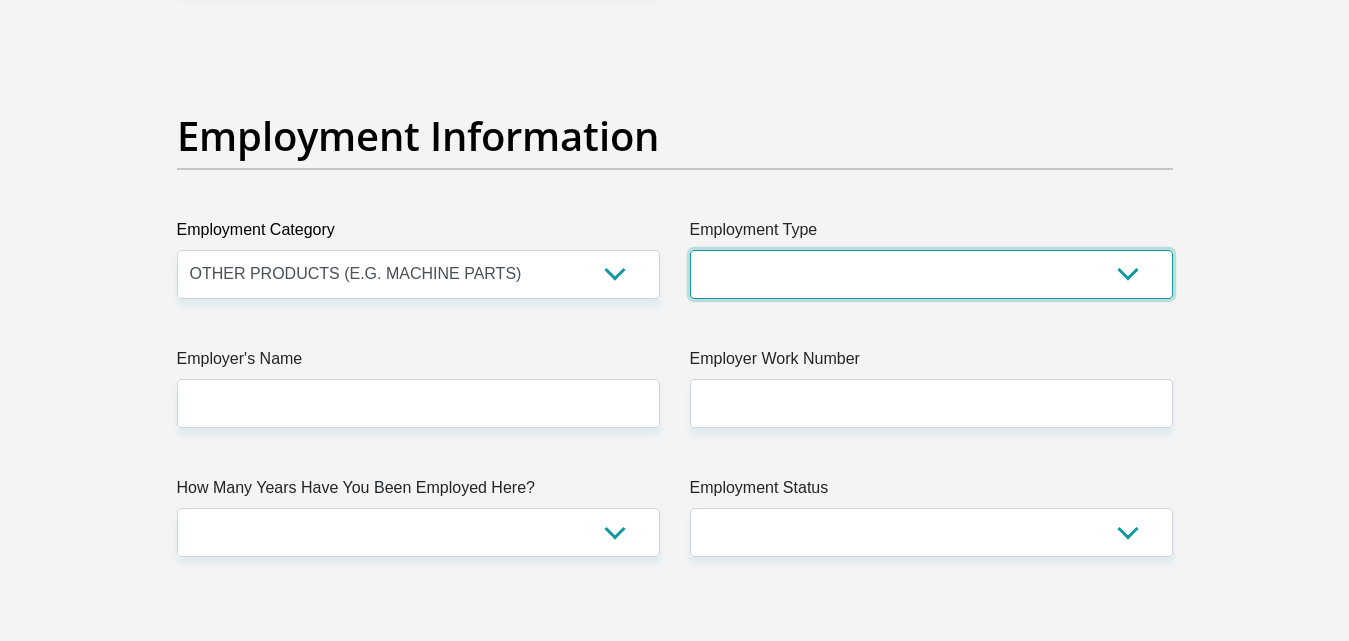 click on "College/Lecturer
Craft Seller
Creative
Driver
Executive
Farmer
Forces - Non Commissioned
Forces - Officer
Hawker
Housewife
Labourer
Licenced Professional
Manager
Miner
Non Licenced Professional
Office Staff/Clerk
Outside Worker
Pensioner
Permanent Teacher
Production/Manufacturing
Sales
Self-Employed
Semi-Professional Worker
Service Industry  Social Worker  Student" at bounding box center [931, 274] 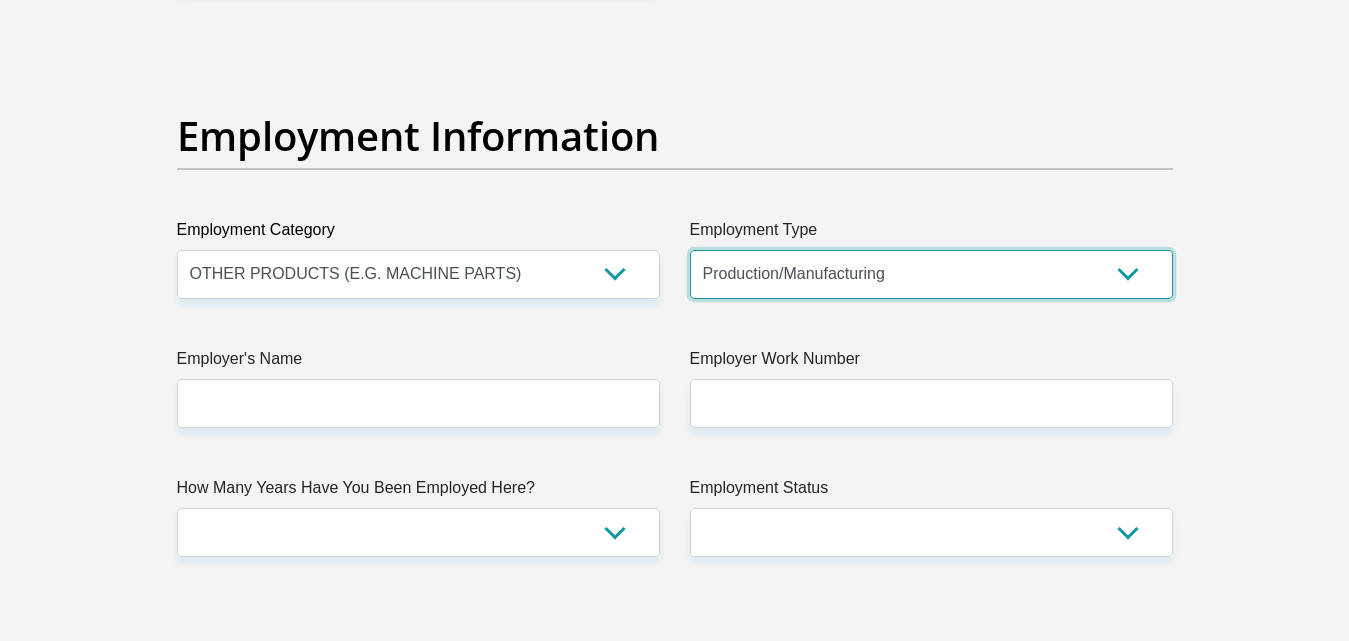 click on "College/Lecturer
Craft Seller
Creative
Driver
Executive
Farmer
Forces - Non Commissioned
Forces - Officer
Hawker
Housewife
Labourer
Licenced Professional
Manager
Miner
Non Licenced Professional
Office Staff/Clerk
Outside Worker
Pensioner
Permanent Teacher
Production/Manufacturing
Sales
Self-Employed
Semi-Professional Worker
Service Industry  Social Worker  Student" at bounding box center (931, 274) 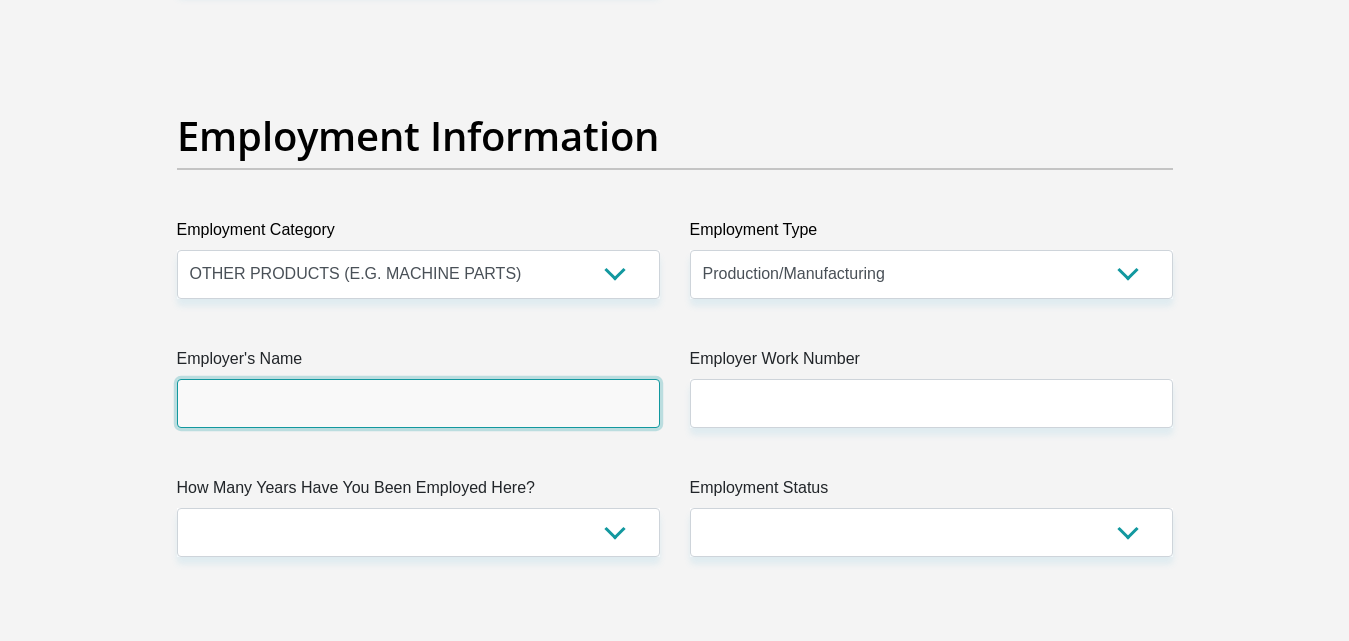 click on "Employer's Name" at bounding box center [418, 403] 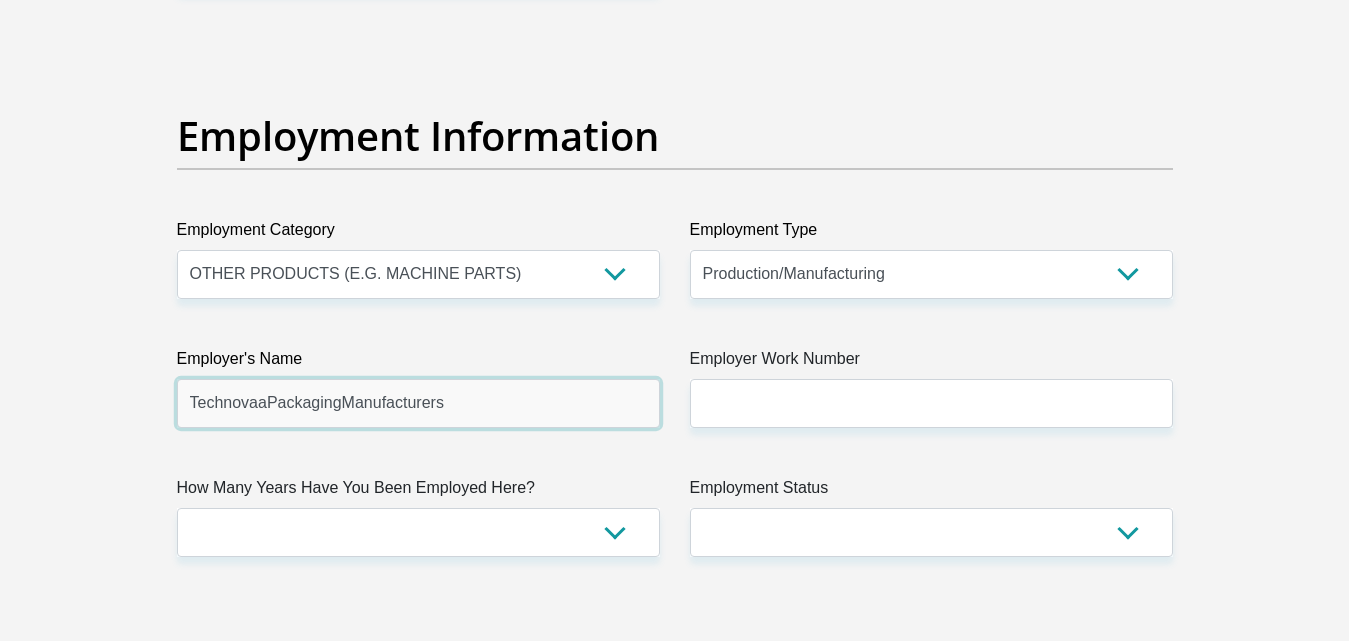 type on "TechnovaaPackagingManufacturers" 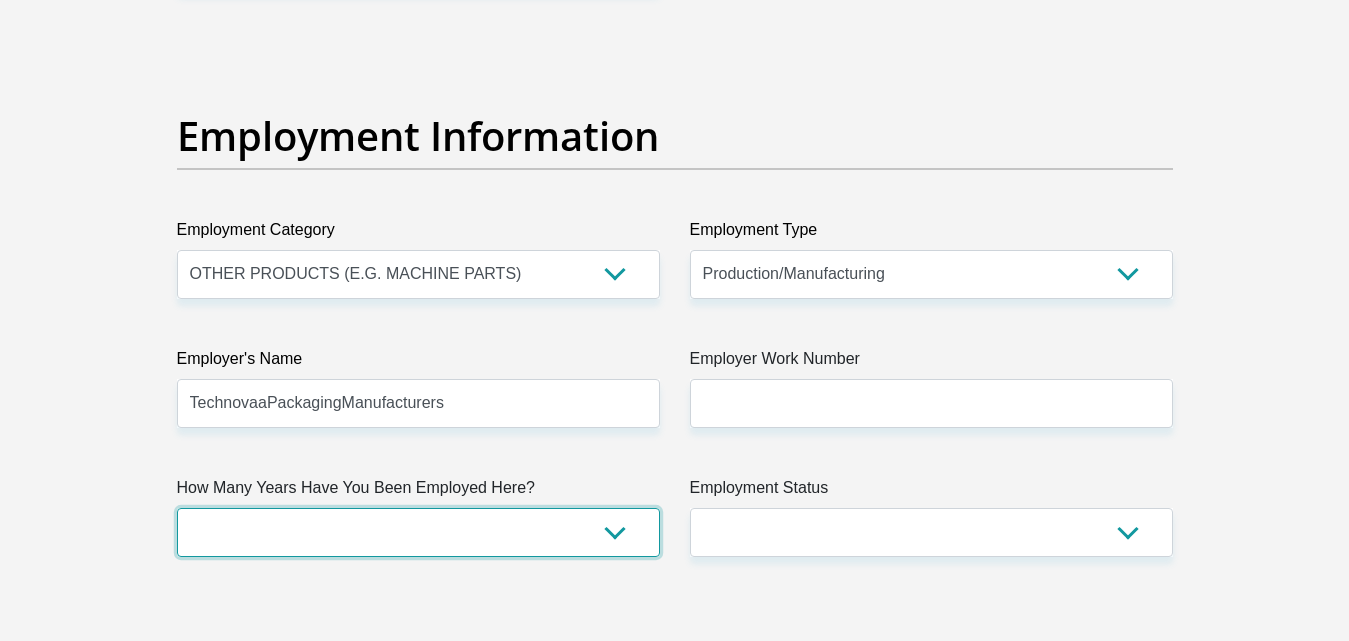 click on "less than 1 year
1-3 years
3-5 years
5+ years" at bounding box center (418, 532) 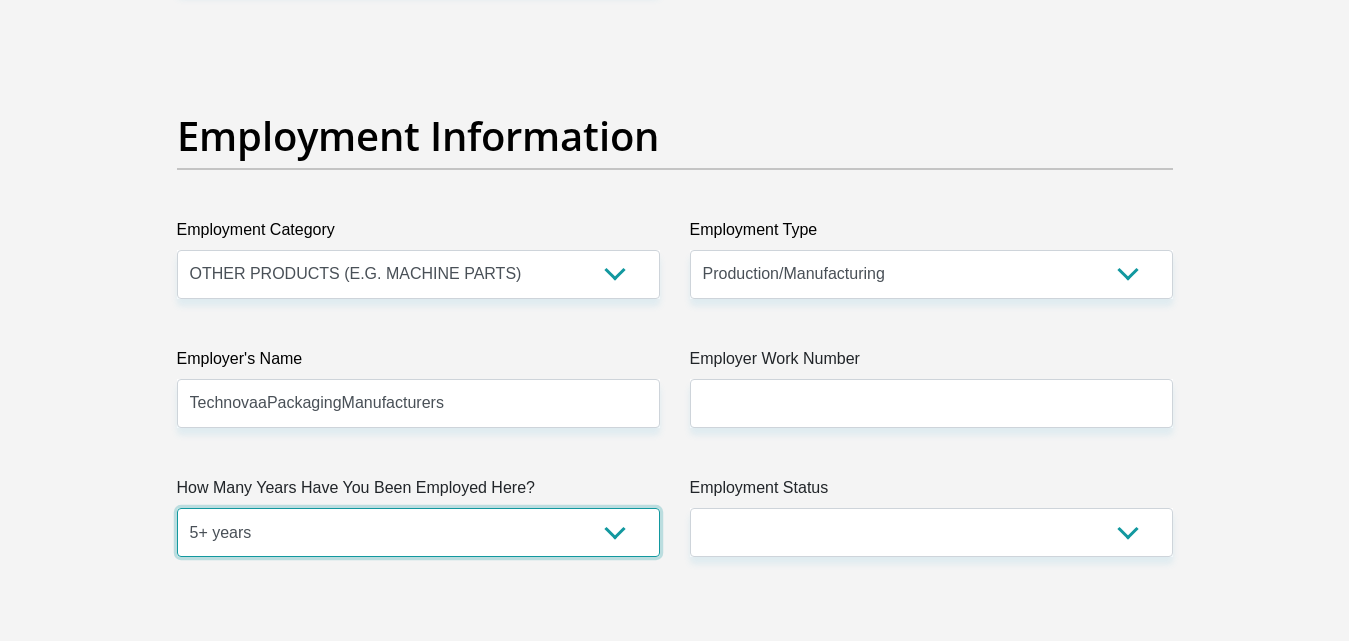 click on "less than 1 year
1-3 years
3-5 years
5+ years" at bounding box center [418, 532] 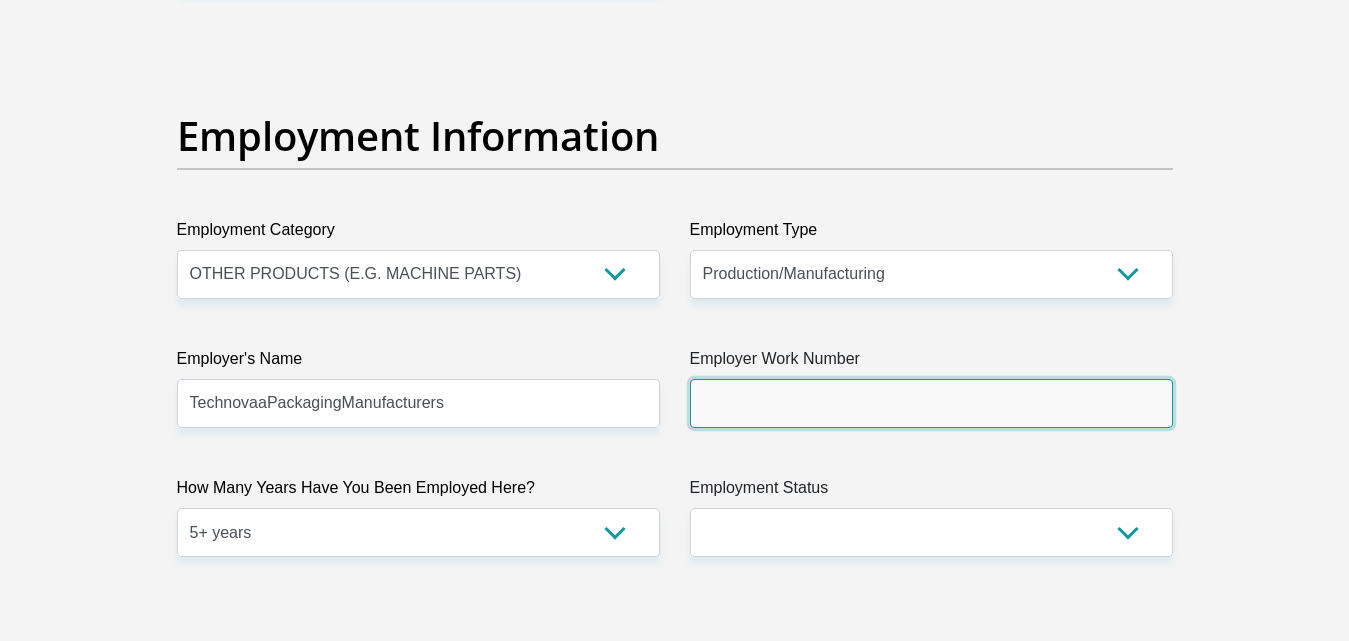 click on "Employer Work Number" at bounding box center [931, 403] 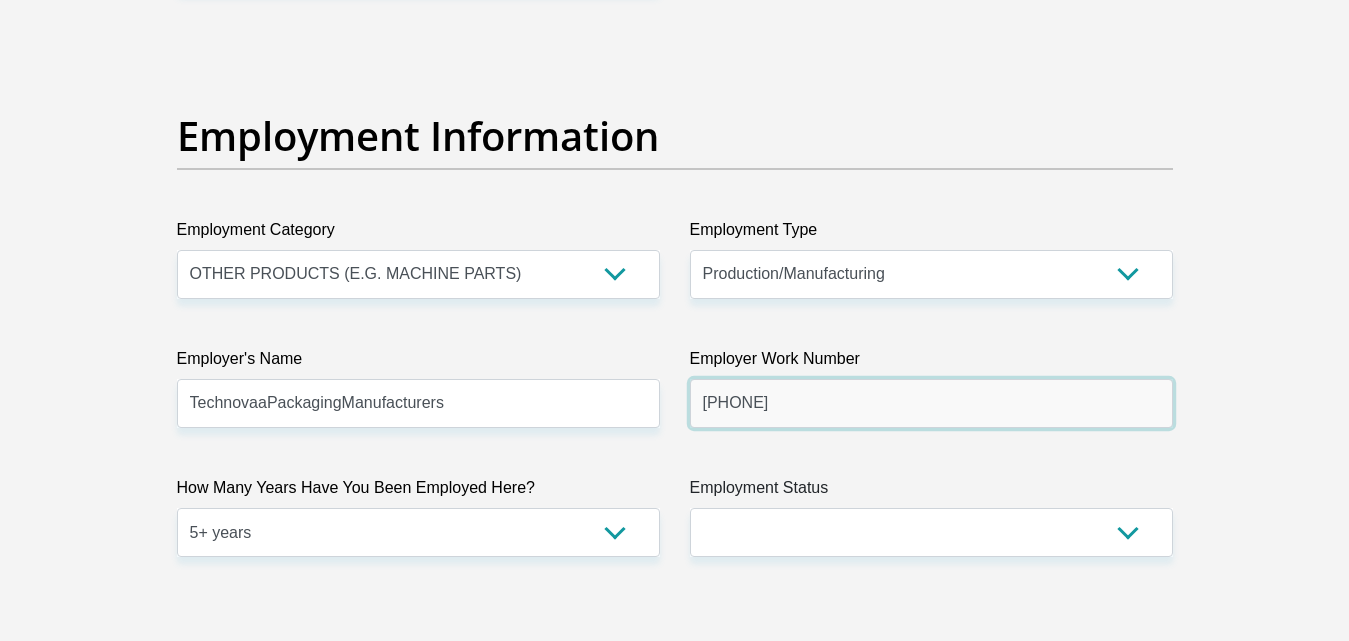 type on "[PHONE]" 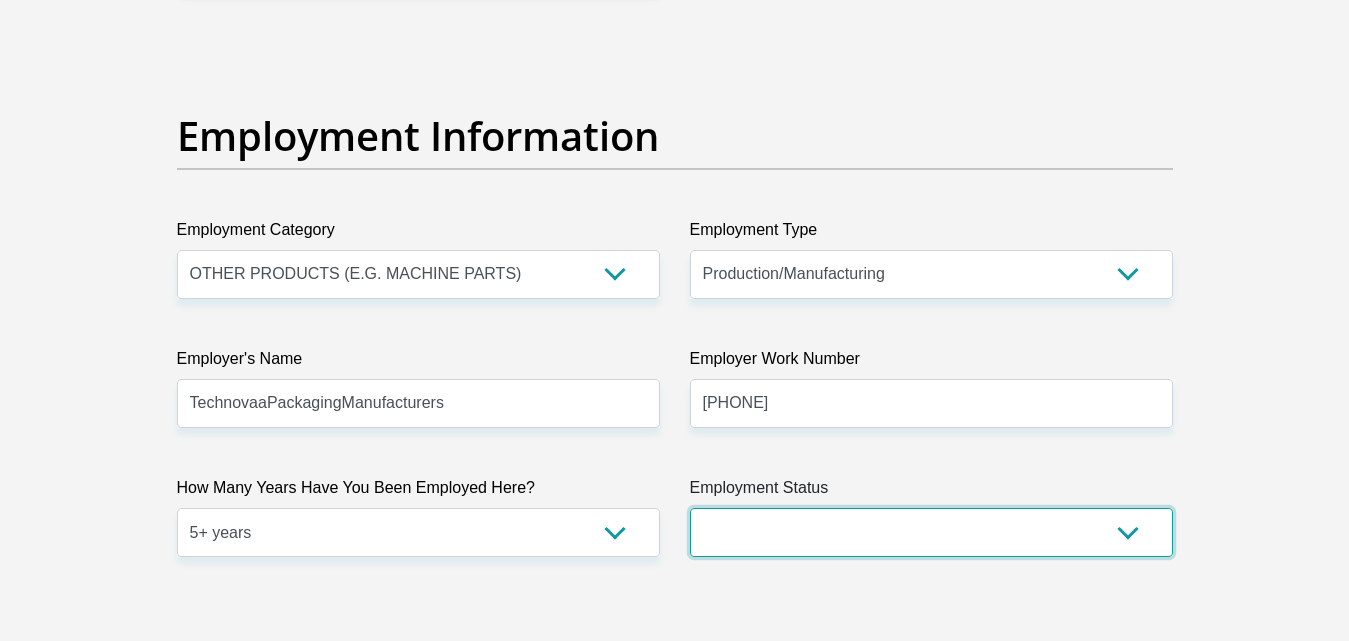 click on "Permanent/Full-time
Part-time/Casual
Contract Worker
Self-Employed
Housewife
Retired
Student
Medically Boarded
Disability
Unemployed" at bounding box center (931, 532) 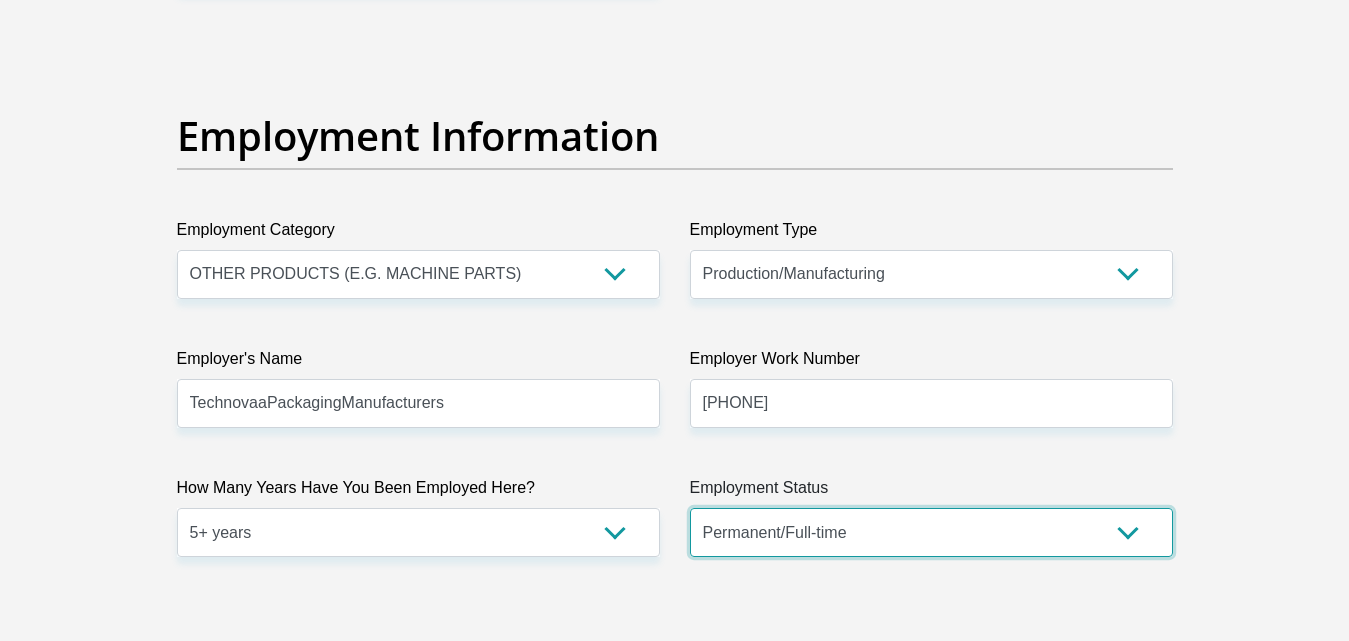 click on "Permanent/Full-time
Part-time/Casual
Contract Worker
Self-Employed
Housewife
Retired
Student
Medically Boarded
Disability
Unemployed" at bounding box center [931, 532] 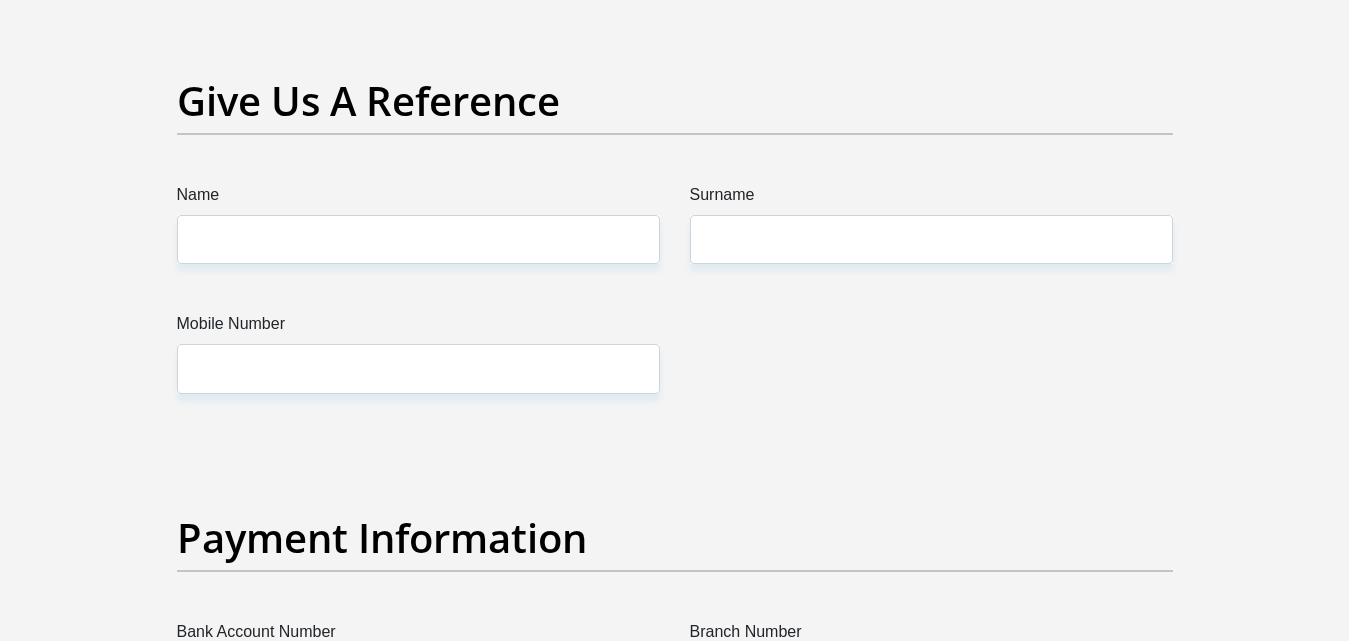 scroll, scrollTop: 4037, scrollLeft: 0, axis: vertical 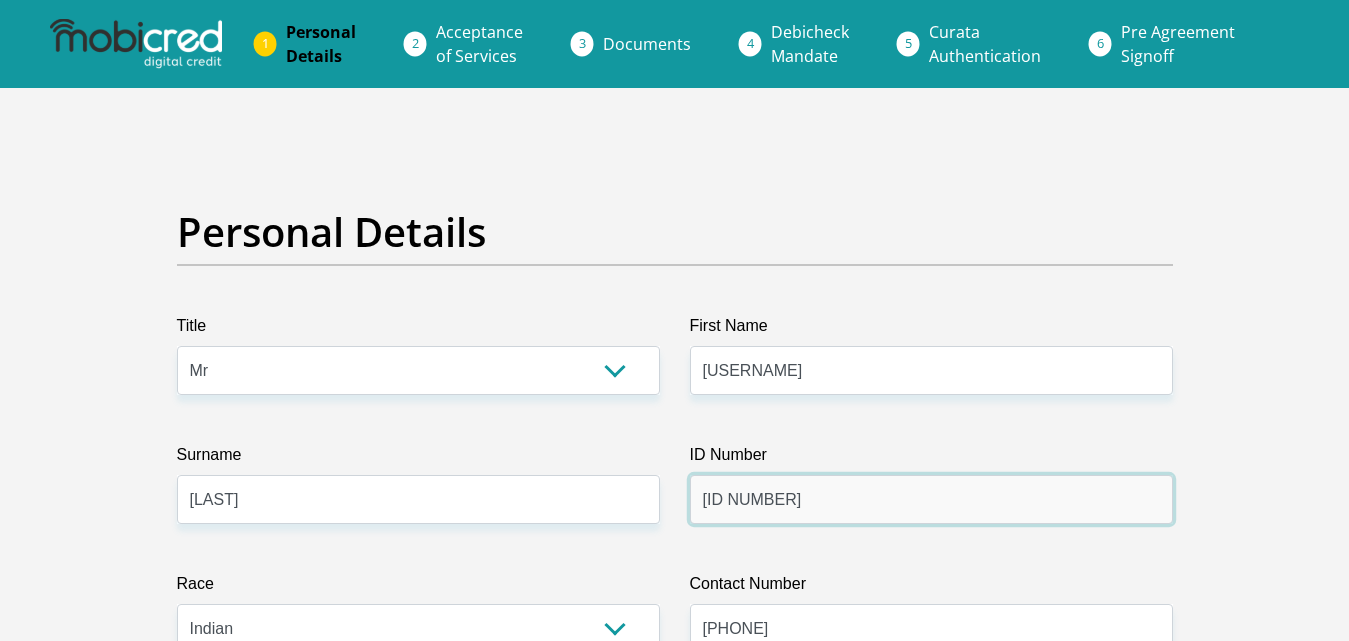 drag, startPoint x: 839, startPoint y: 510, endPoint x: 677, endPoint y: 344, distance: 231.94827 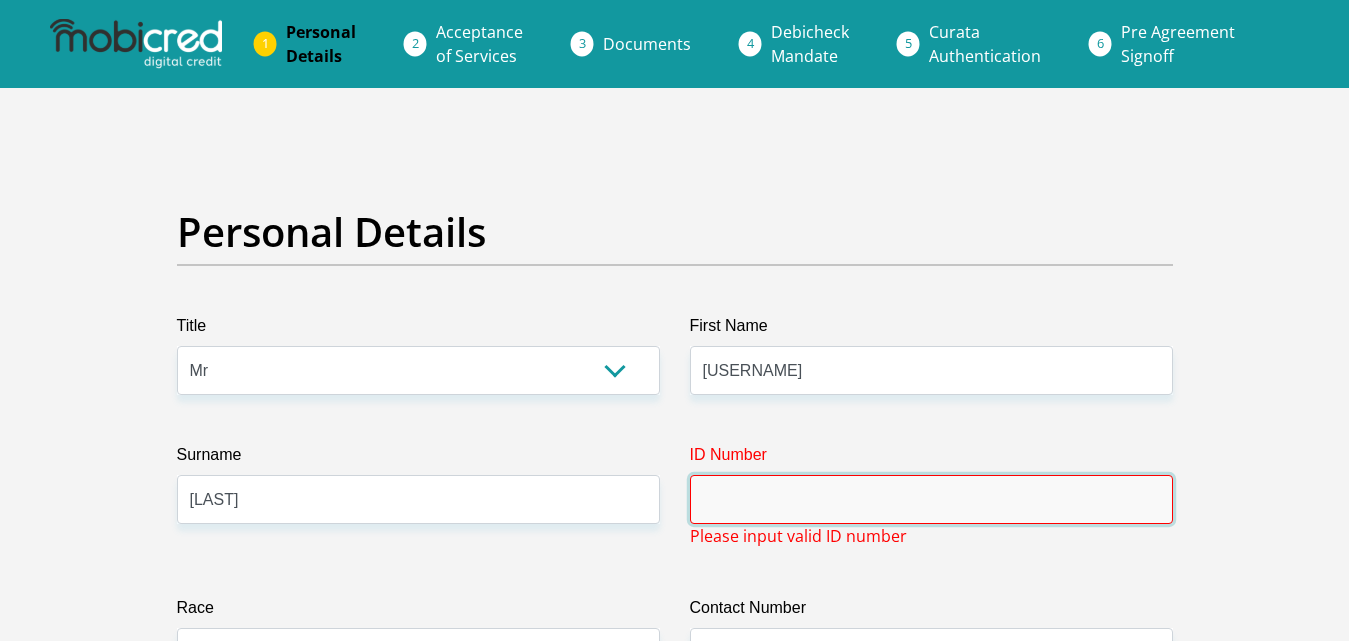 type 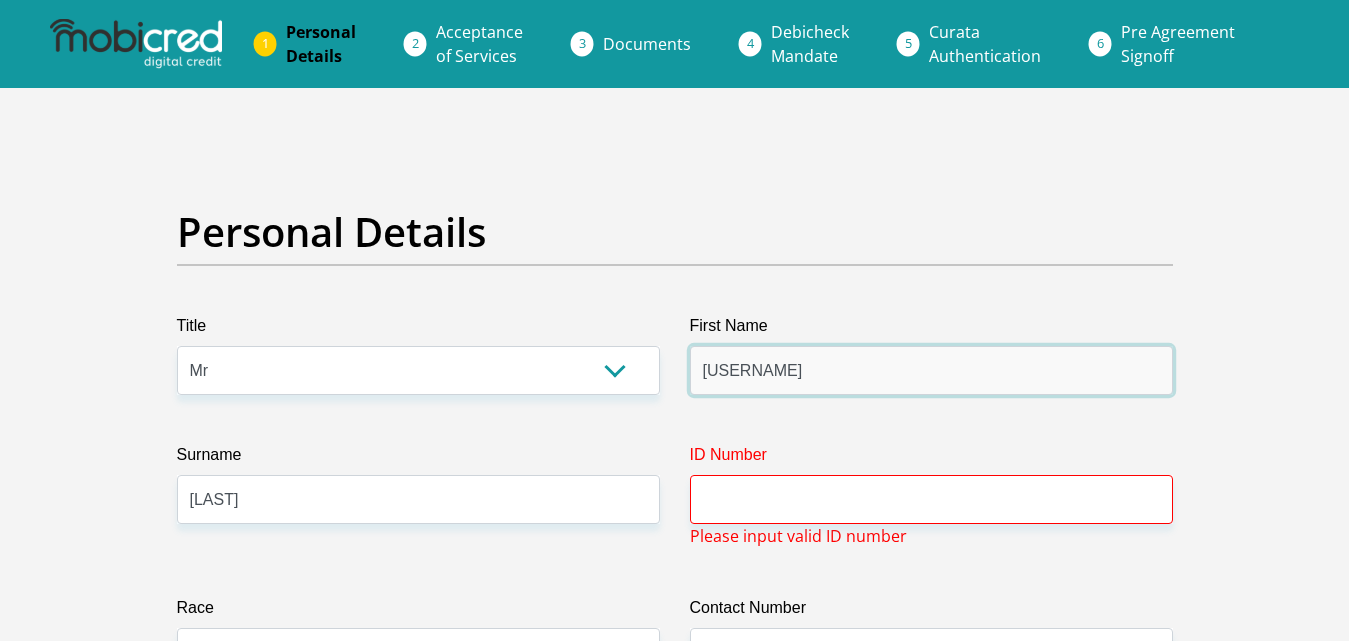 drag, startPoint x: 818, startPoint y: 379, endPoint x: 671, endPoint y: 369, distance: 147.33974 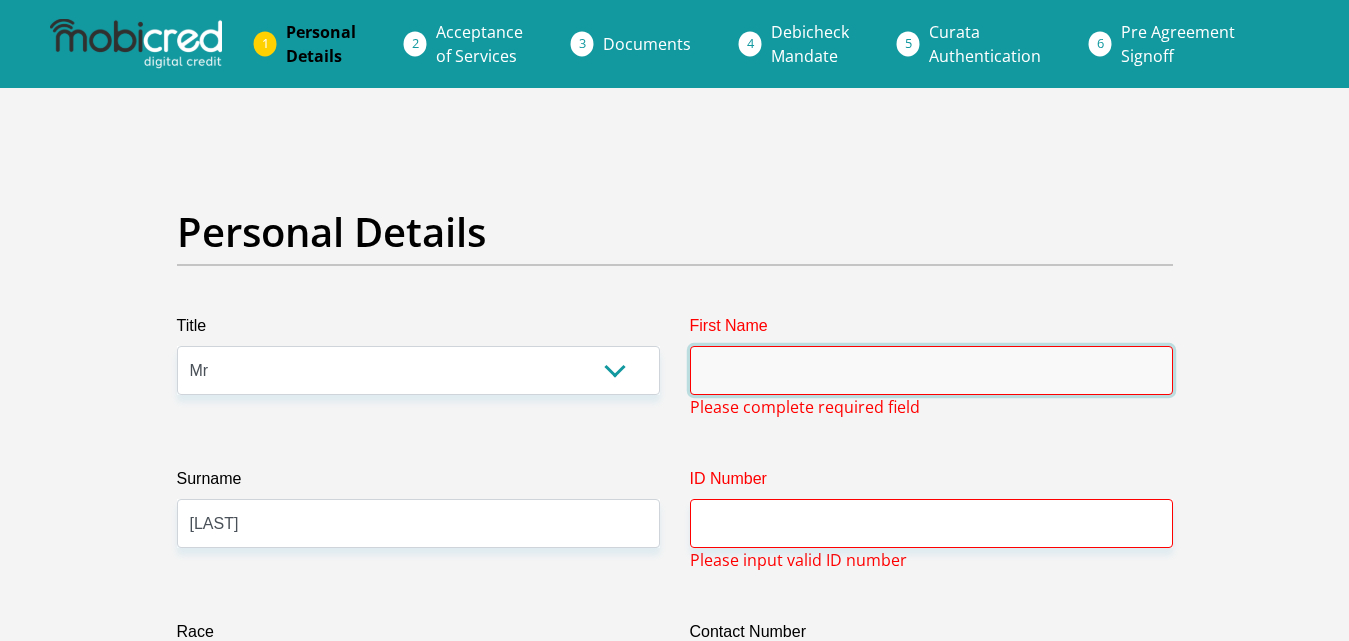 type 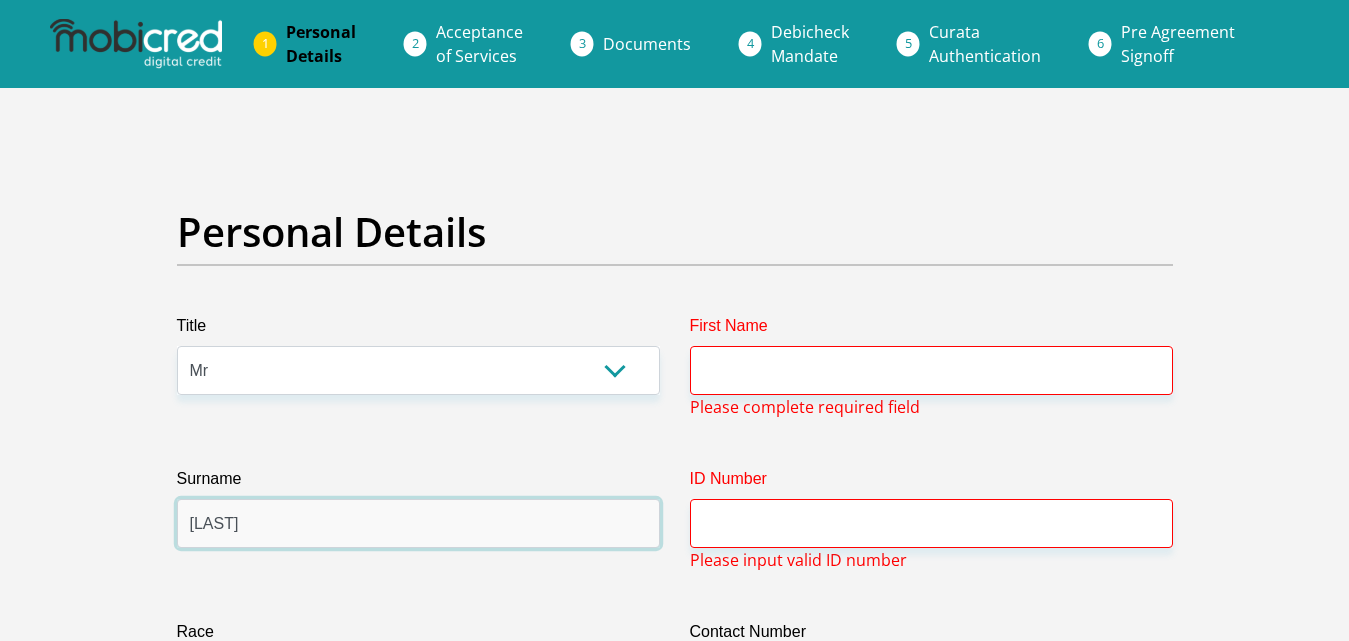 drag, startPoint x: 282, startPoint y: 530, endPoint x: 186, endPoint y: 525, distance: 96.13012 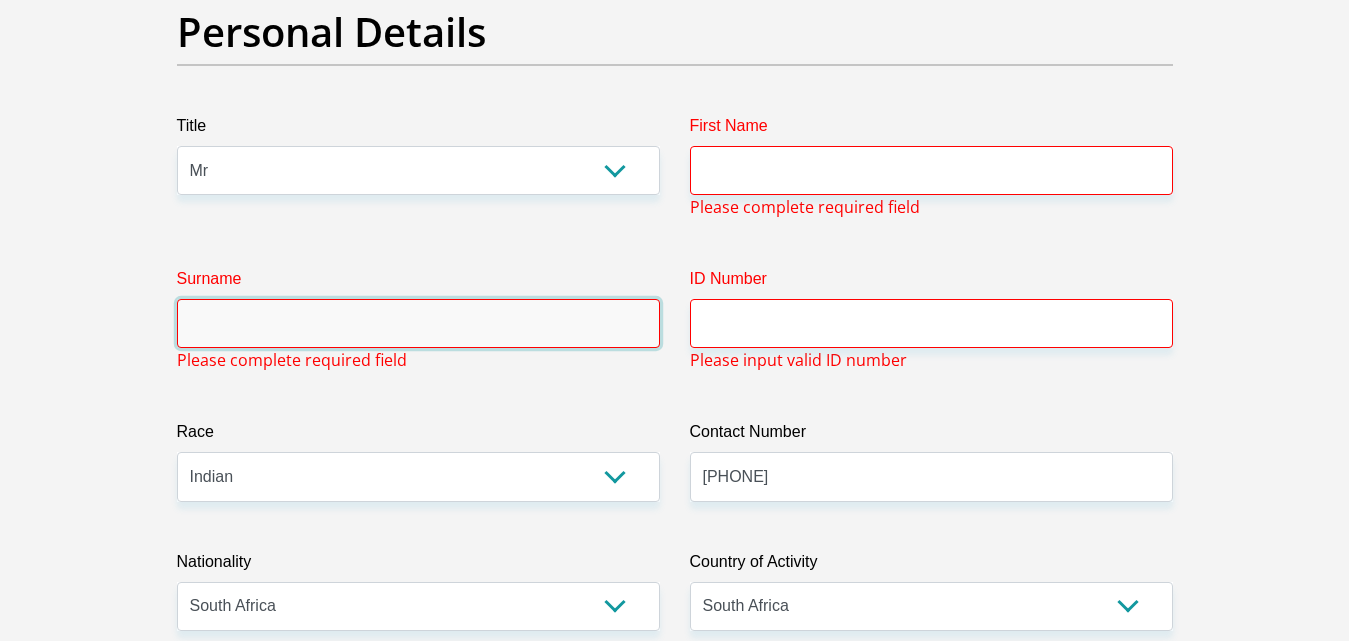 scroll, scrollTop: 300, scrollLeft: 0, axis: vertical 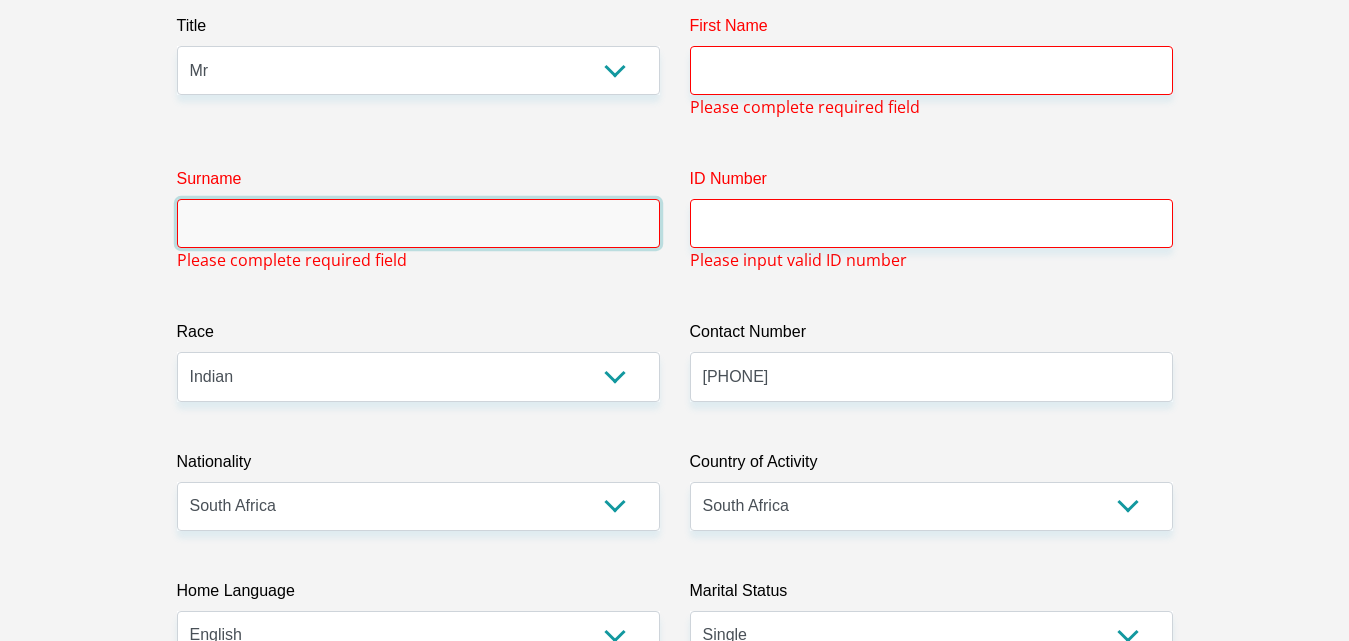 type 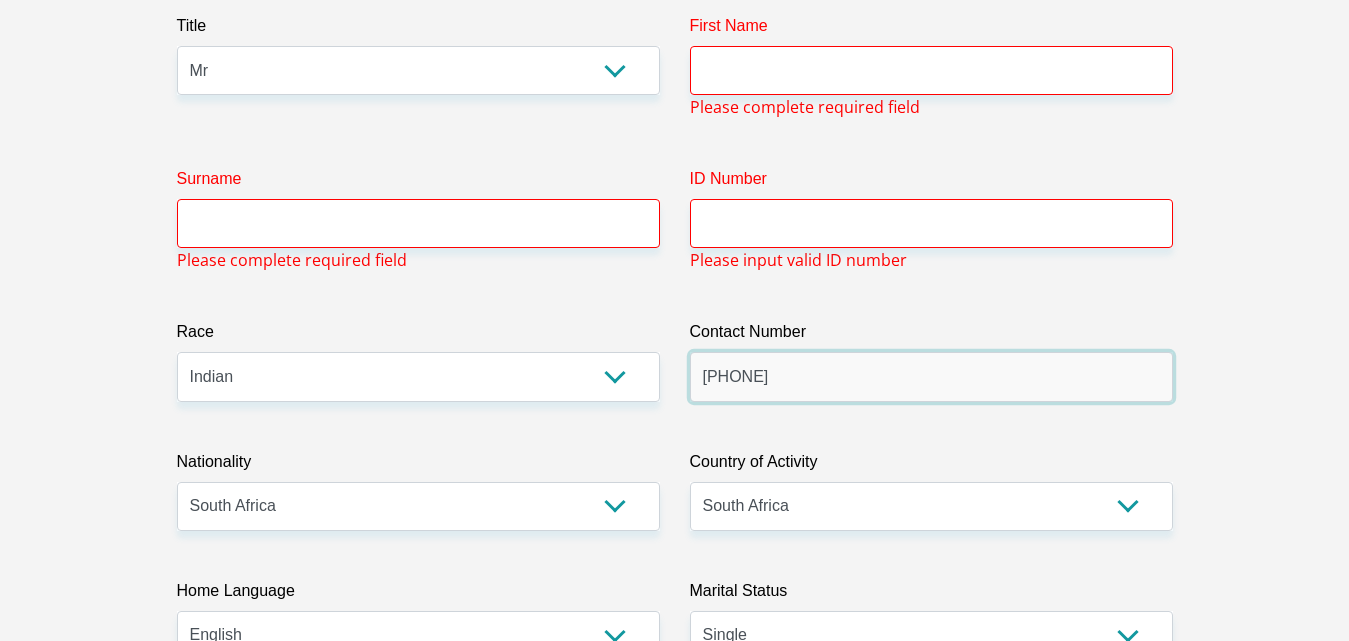 drag, startPoint x: 842, startPoint y: 371, endPoint x: 679, endPoint y: 381, distance: 163.30646 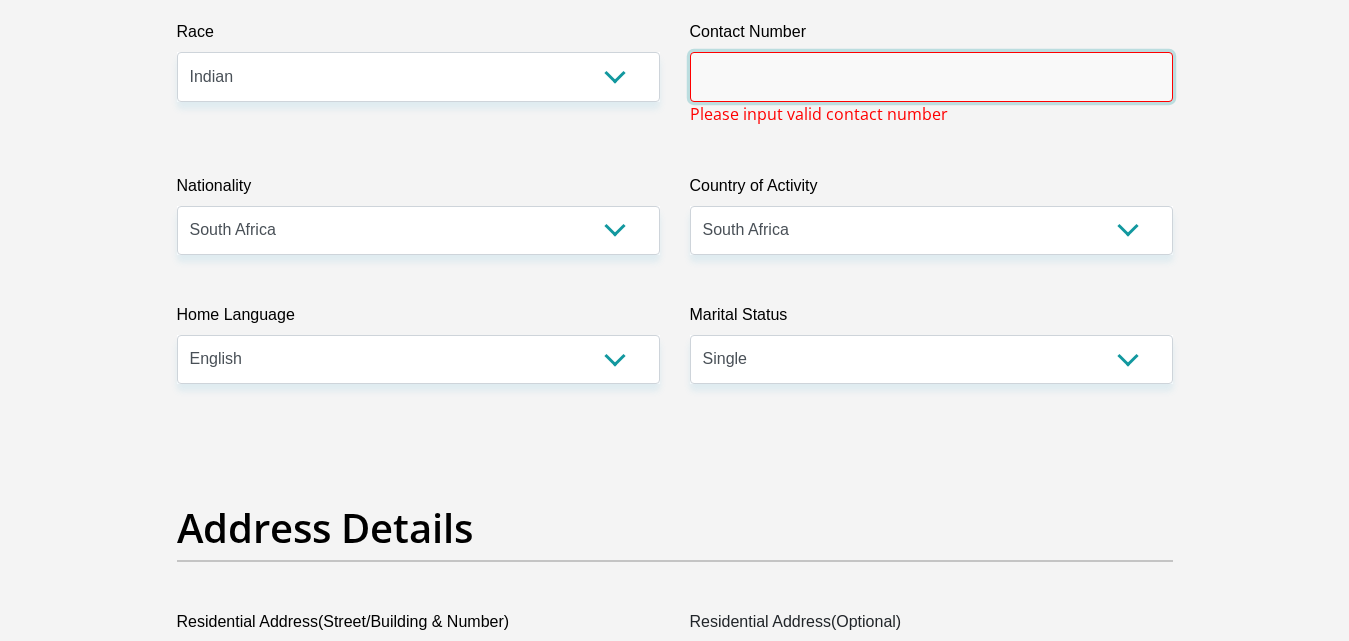 scroll, scrollTop: 800, scrollLeft: 0, axis: vertical 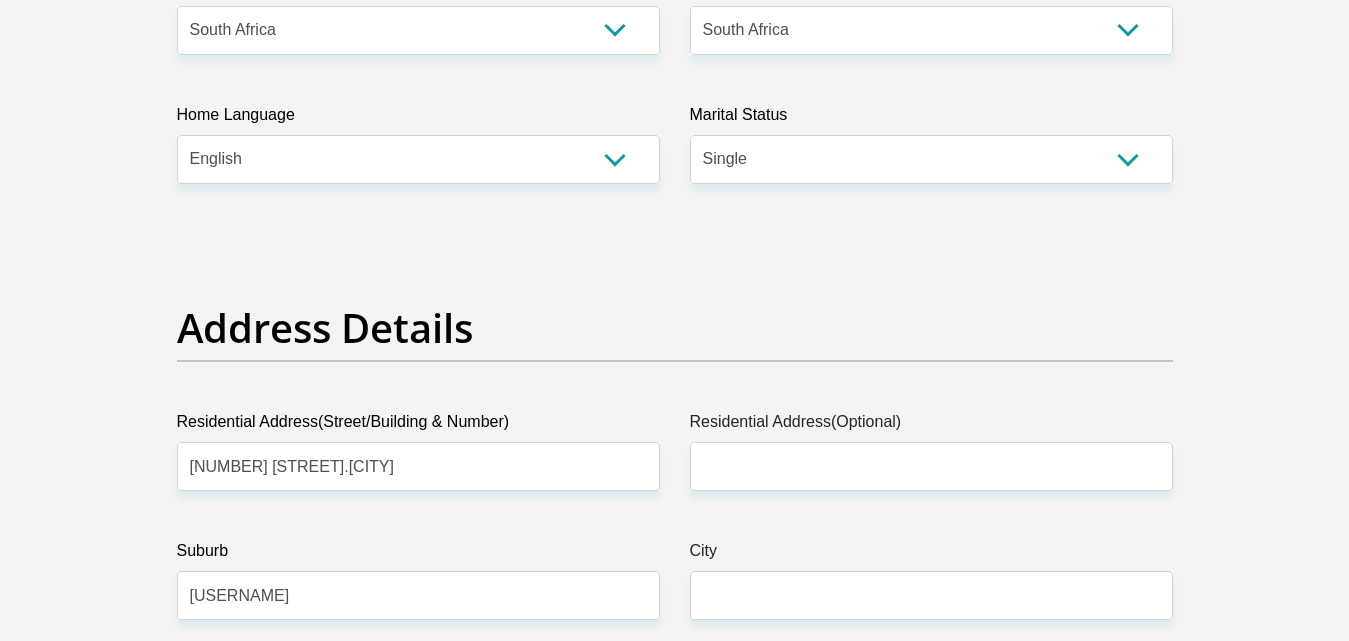 type 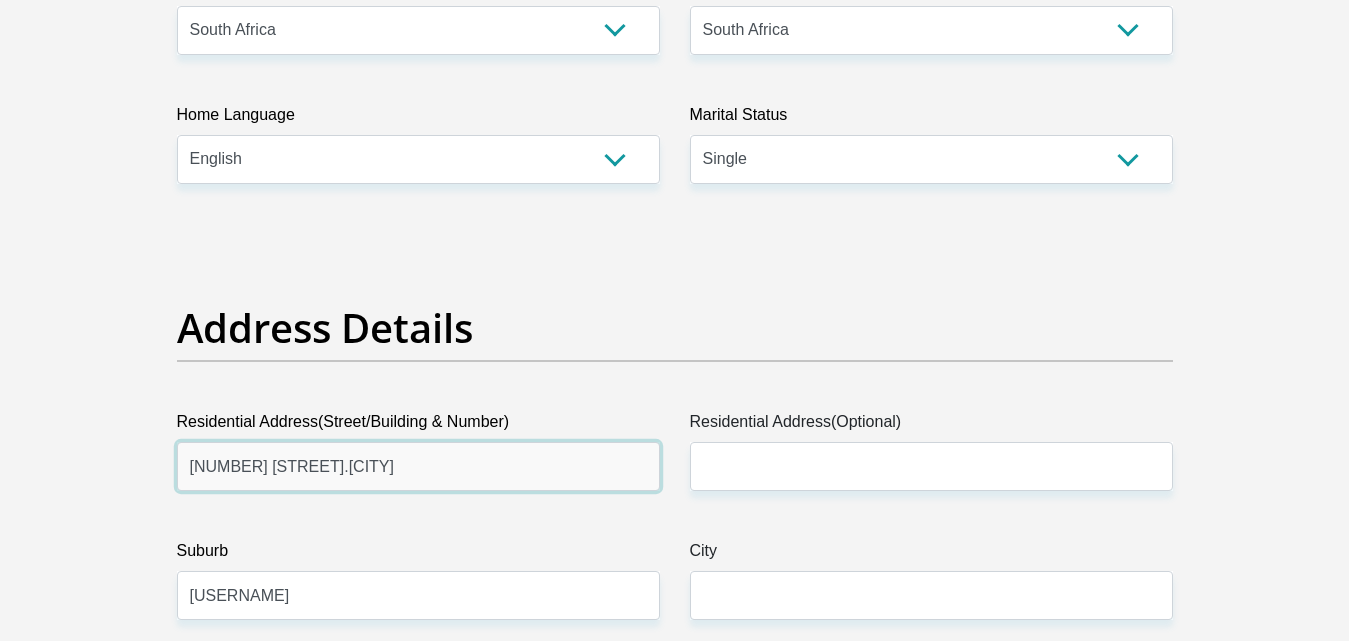 drag, startPoint x: 612, startPoint y: 475, endPoint x: 89, endPoint y: 473, distance: 523.00385 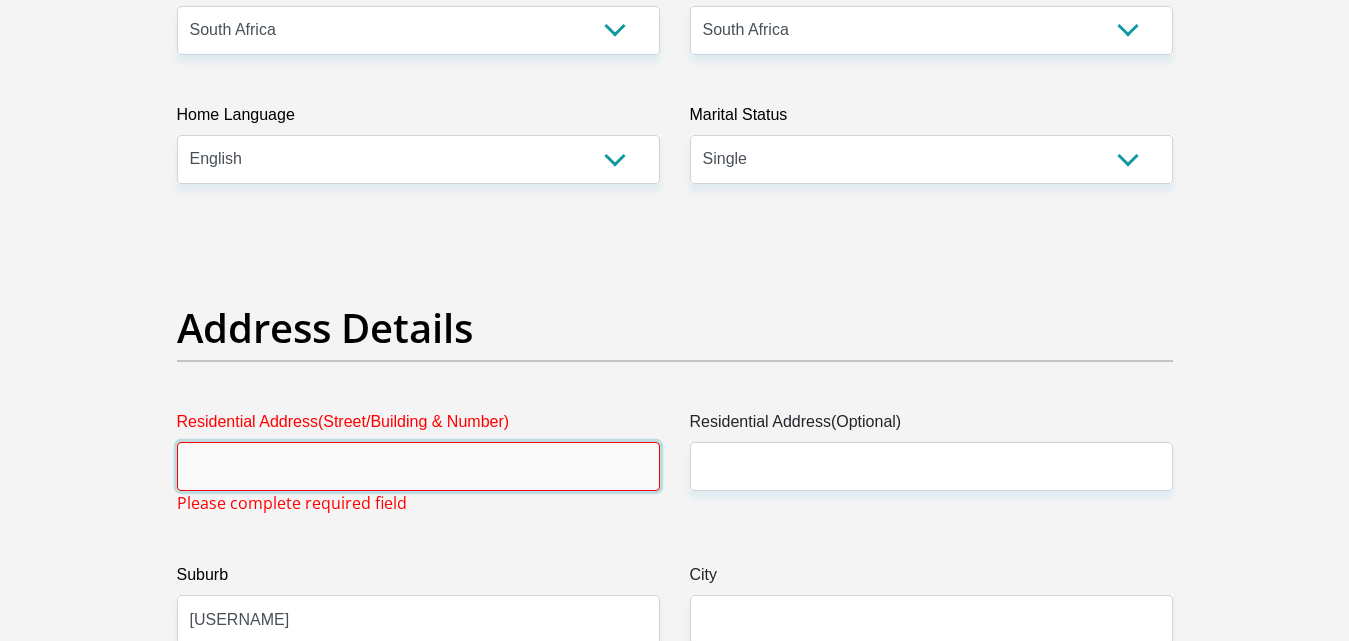 type 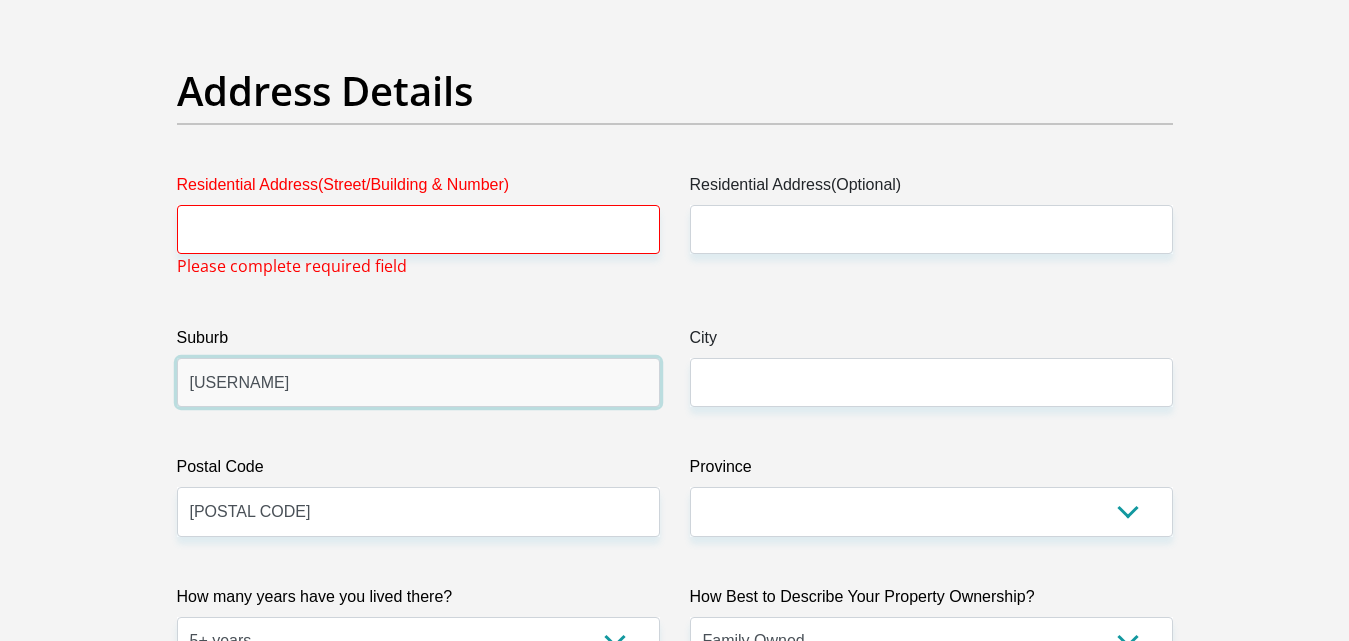 drag, startPoint x: 354, startPoint y: 620, endPoint x: 149, endPoint y: 607, distance: 205.41179 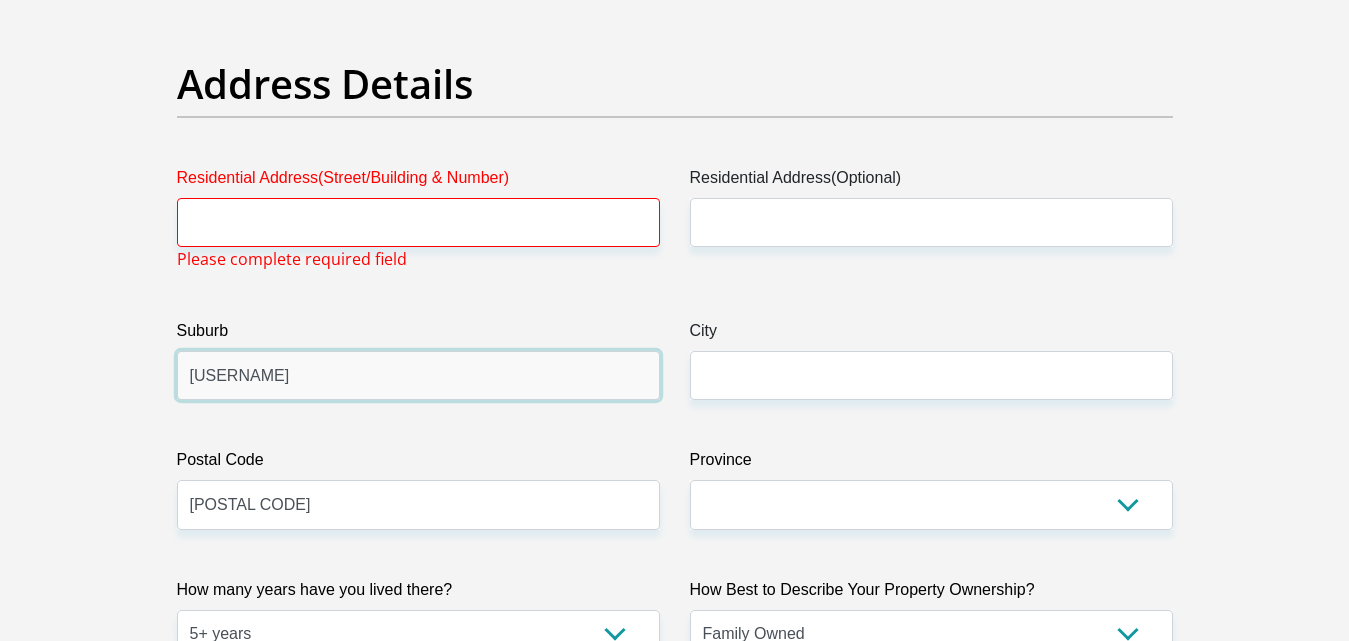 type 